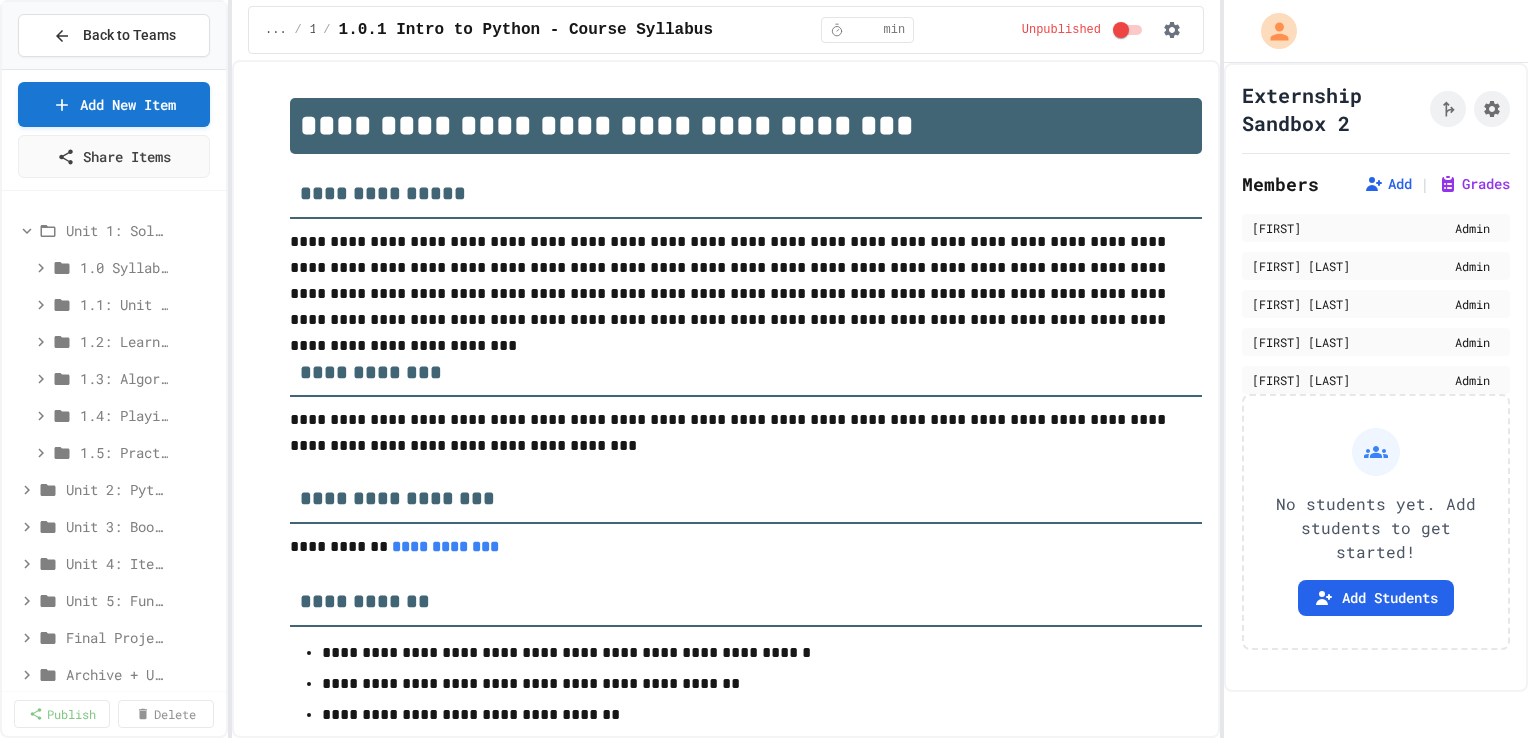 scroll, scrollTop: 0, scrollLeft: 0, axis: both 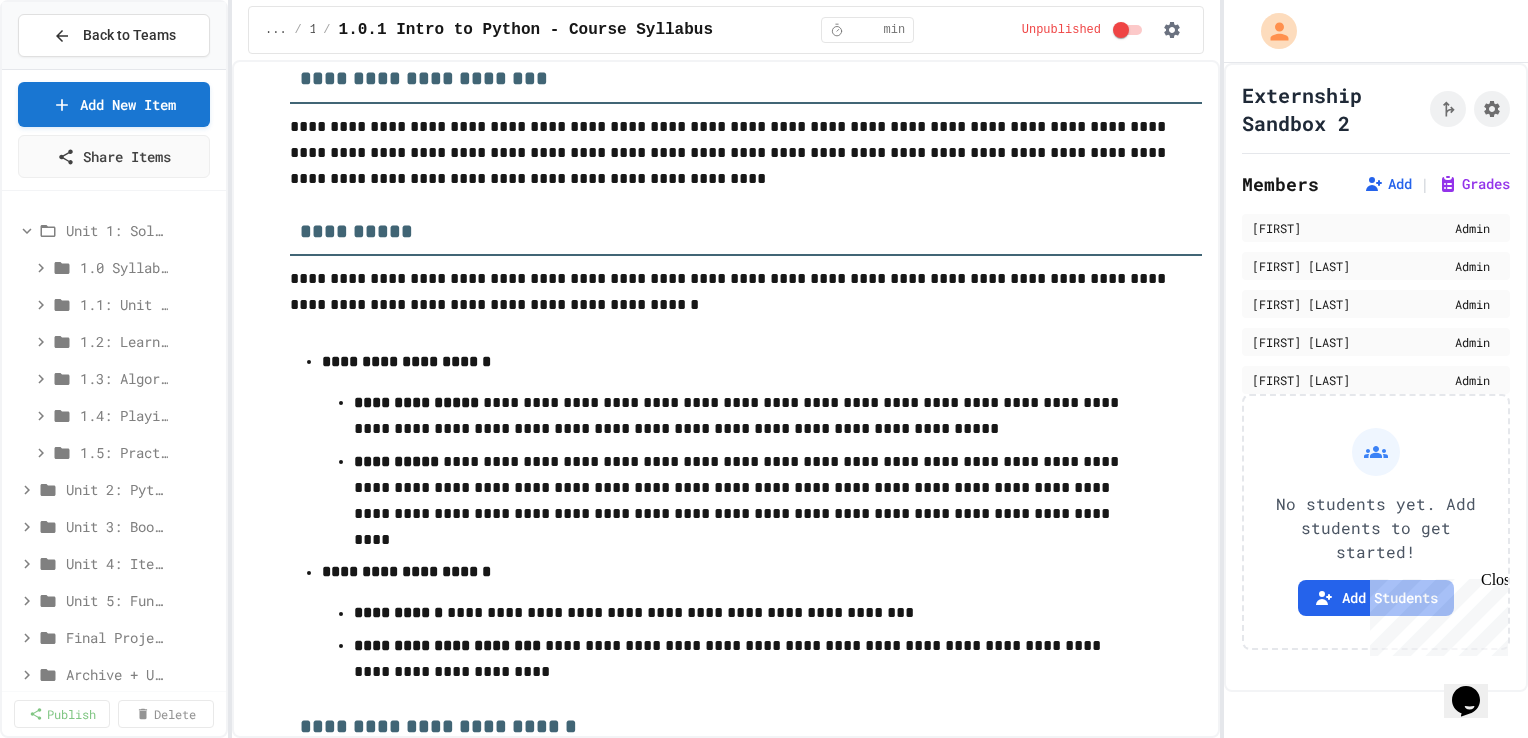 click on "**********" at bounding box center (746, 153) 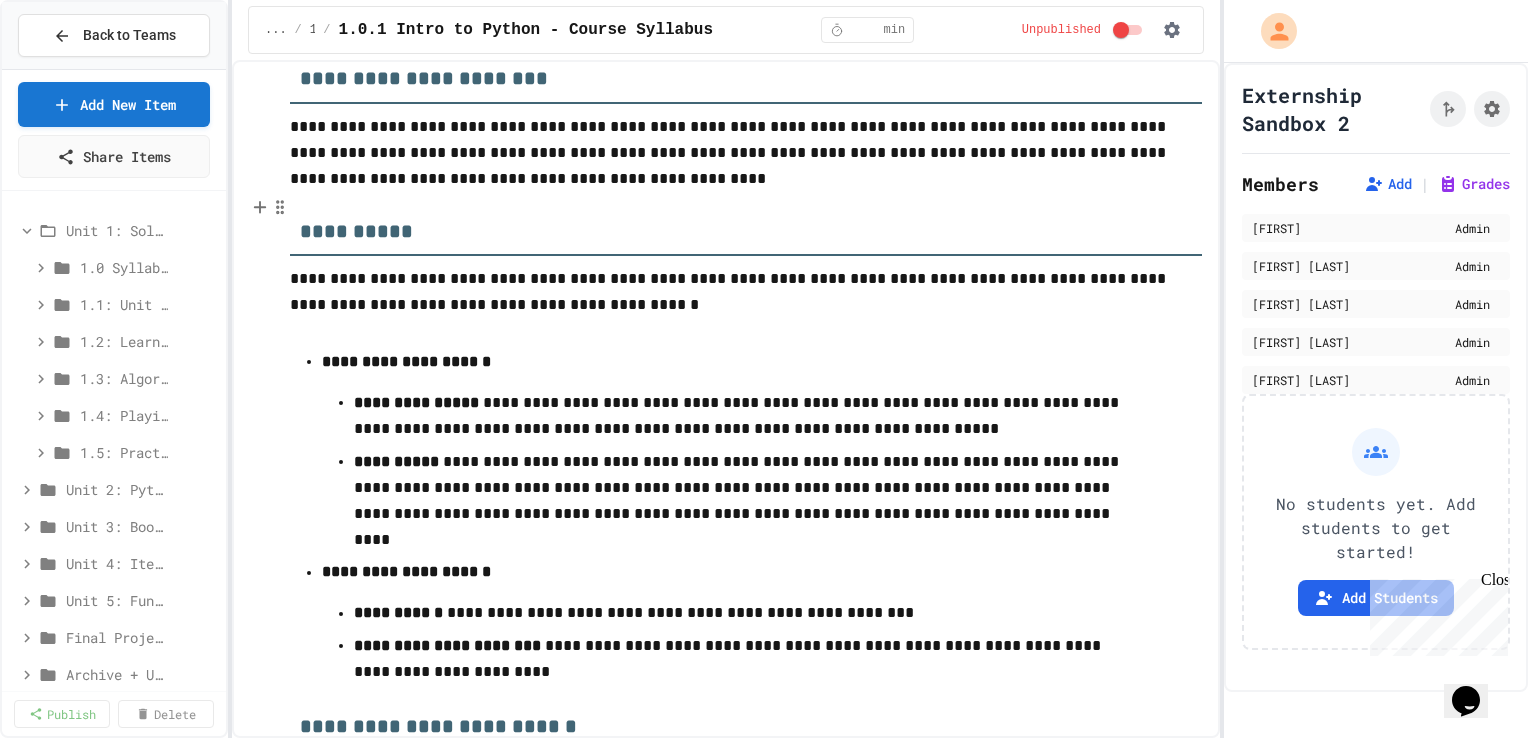 click on "**********" at bounding box center [746, 224] 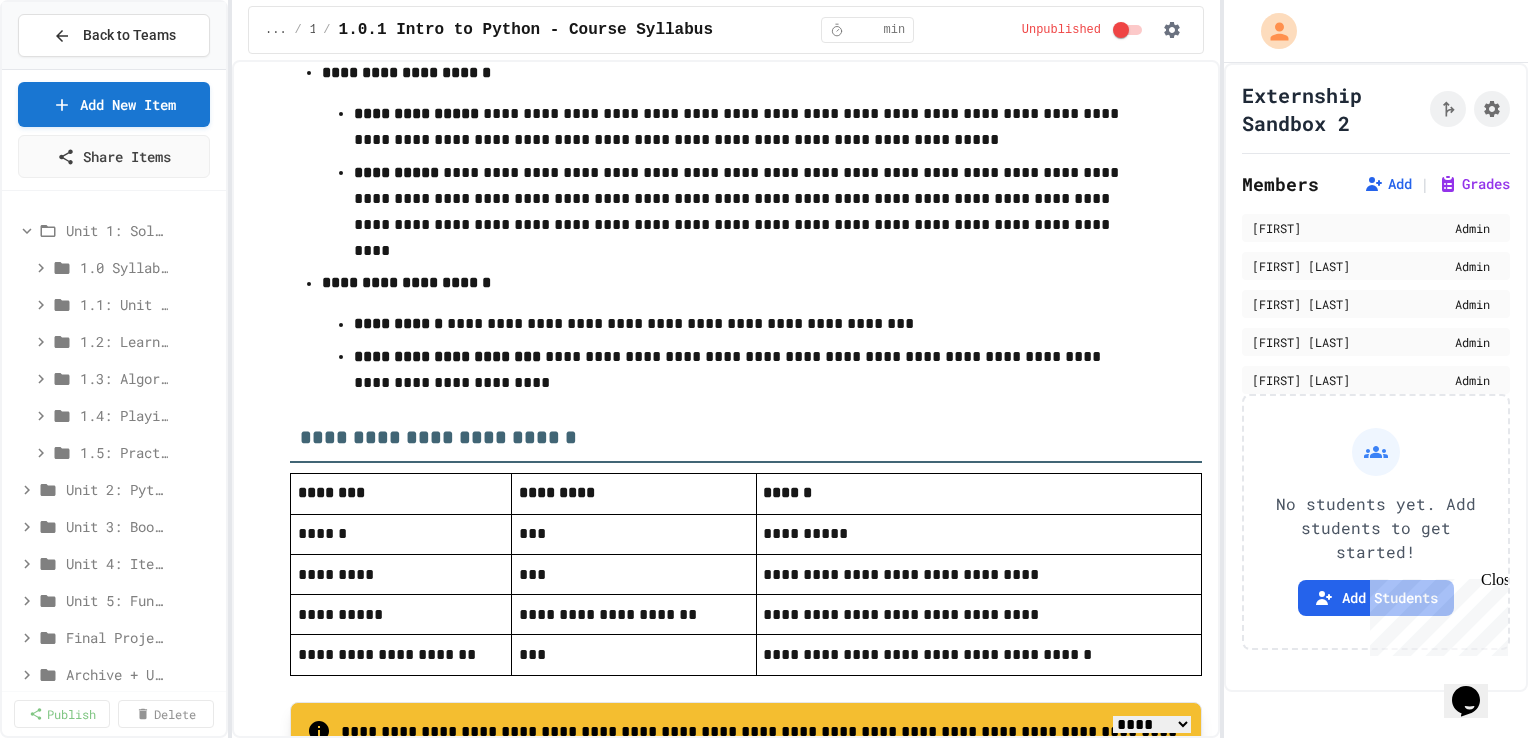 scroll, scrollTop: 1224, scrollLeft: 0, axis: vertical 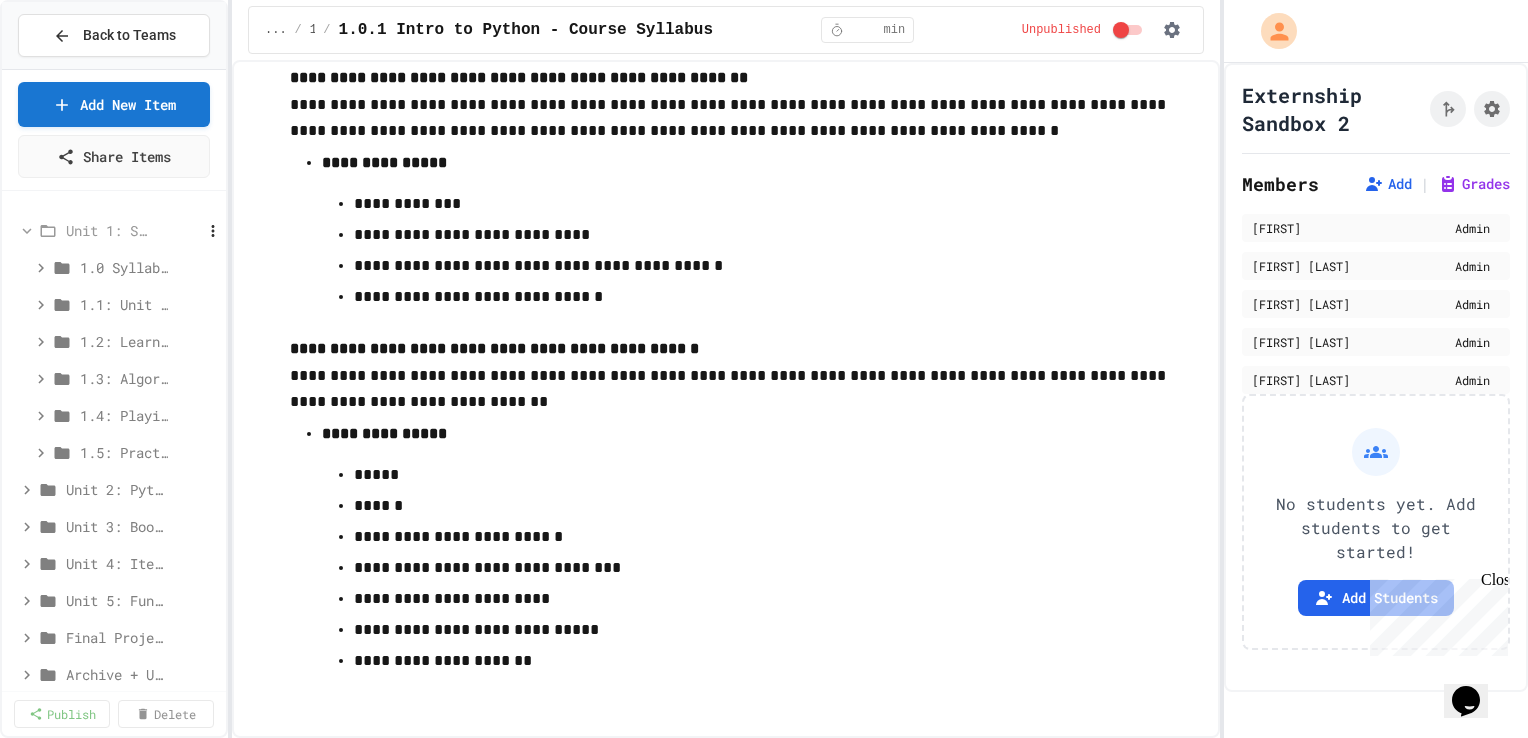 click on "Unit 1: Solving Problems in Computer Science" at bounding box center [107, 230] 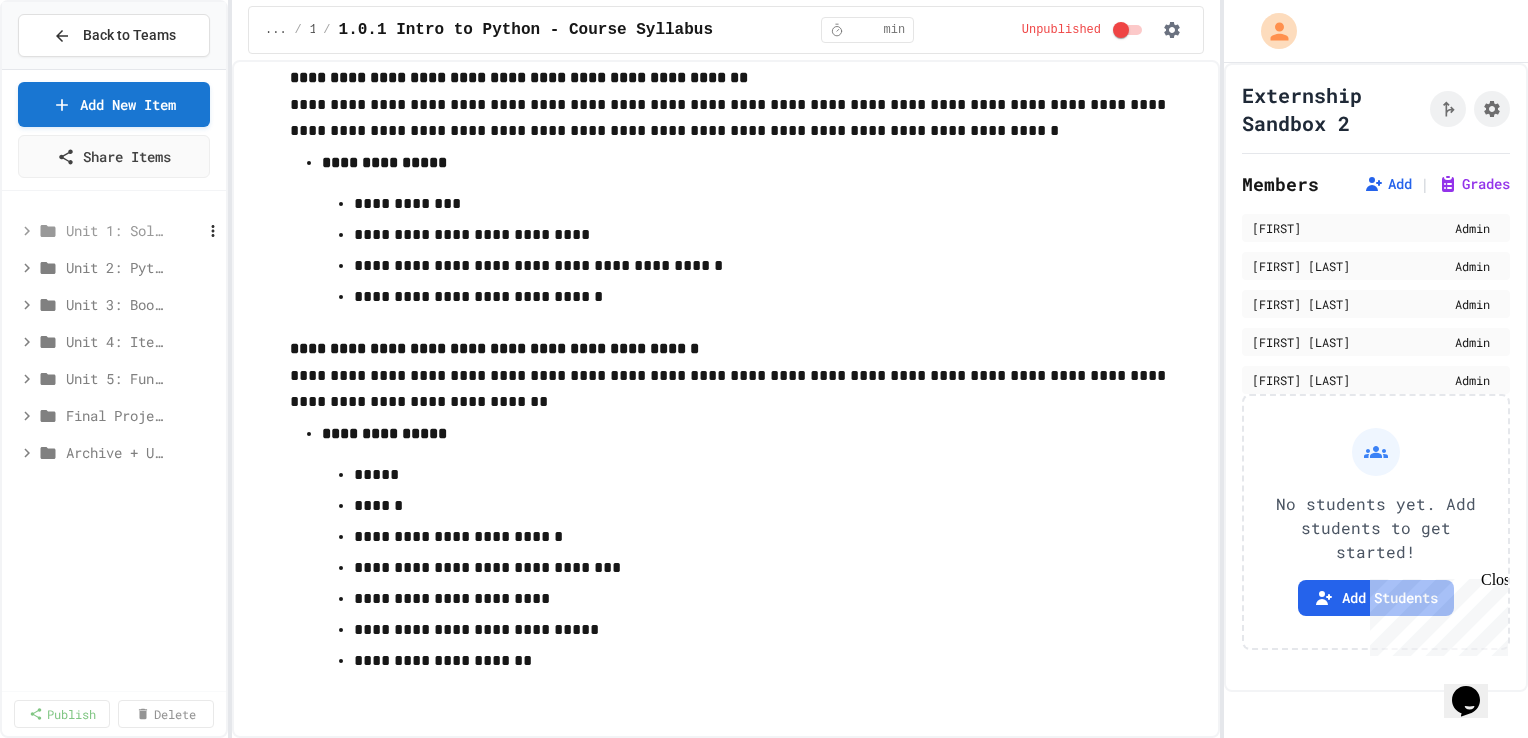 click on "Unit 1: Solving Problems in Computer Science" at bounding box center (115, 230) 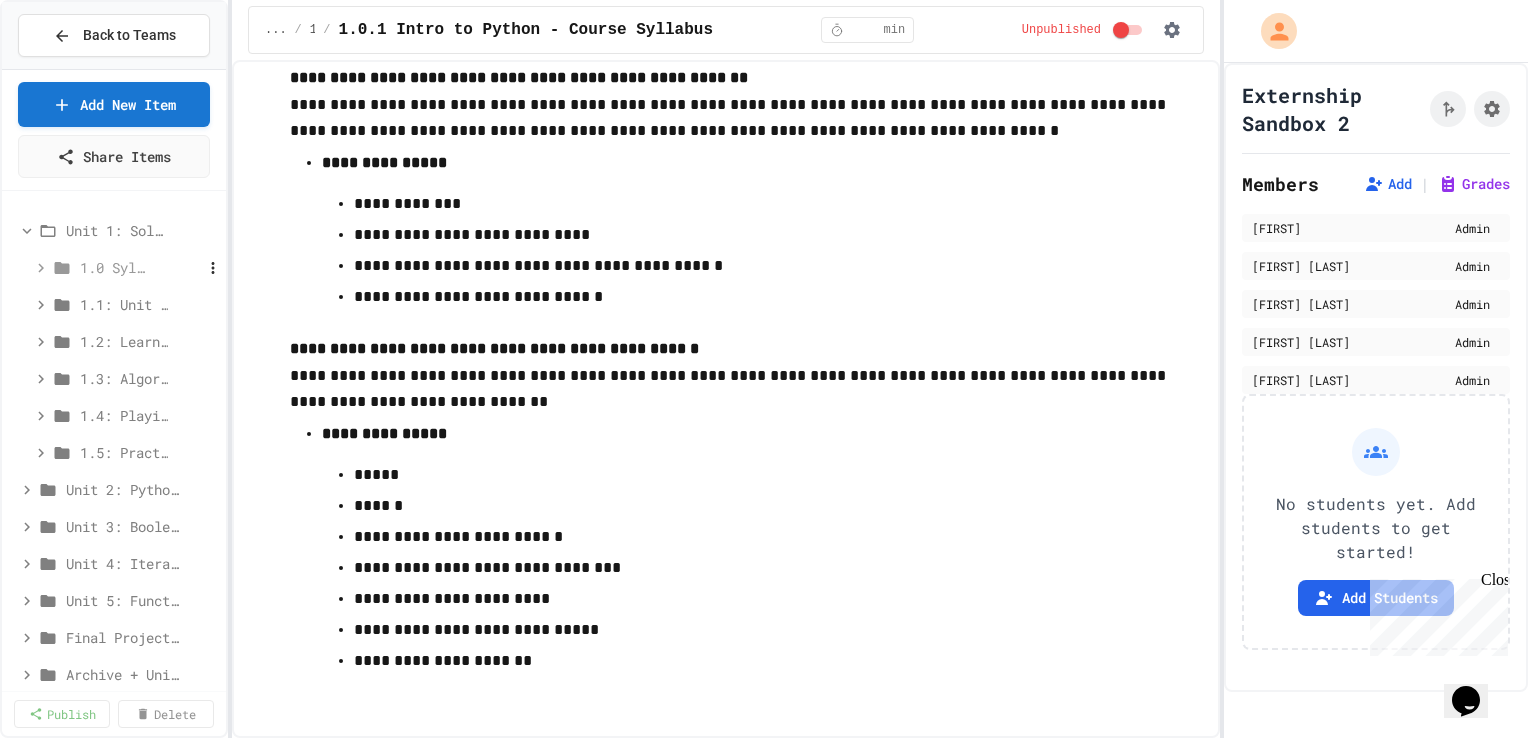 click on "1.0 Syllabus" at bounding box center [114, 267] 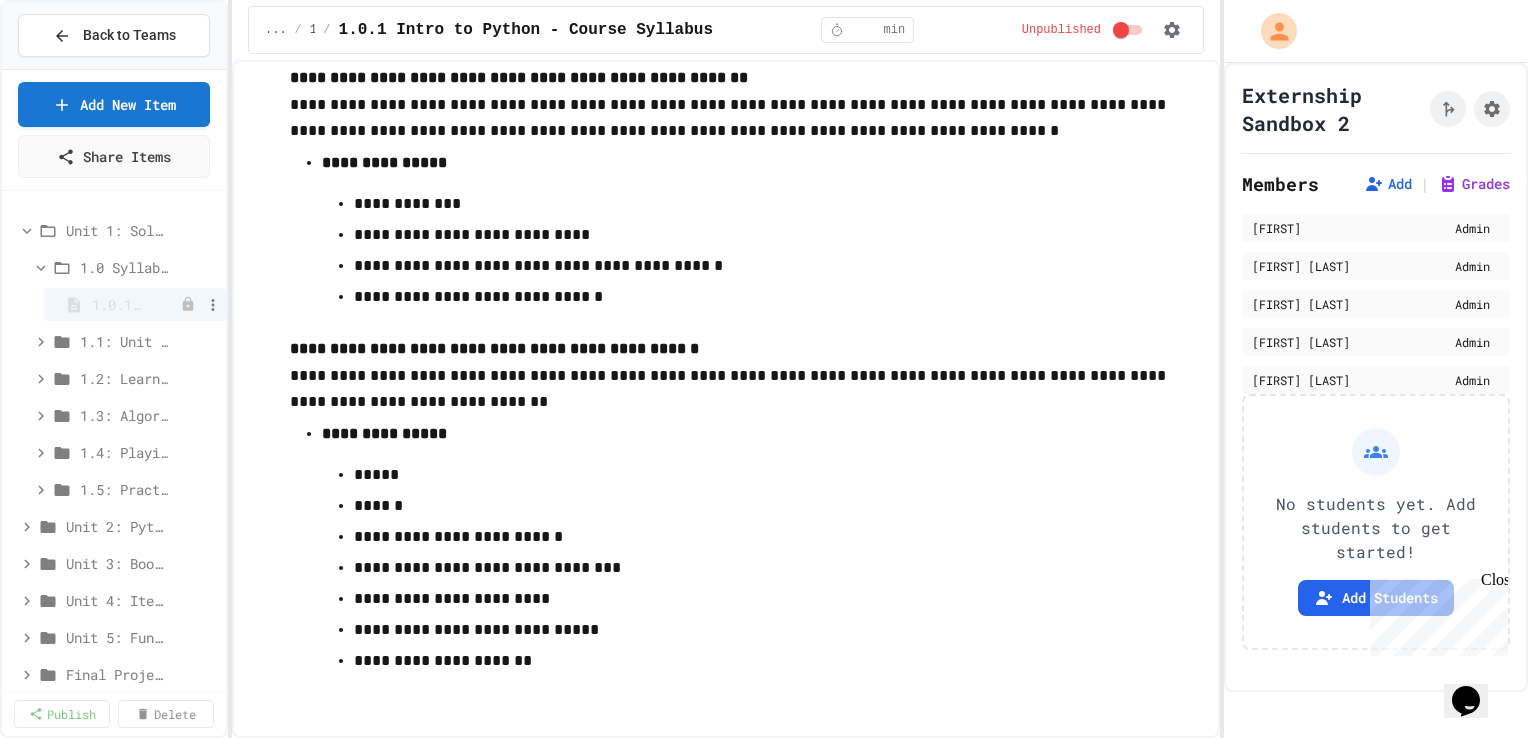click on "1.0.1 Intro to Python - Course Syllabus" at bounding box center (119, 304) 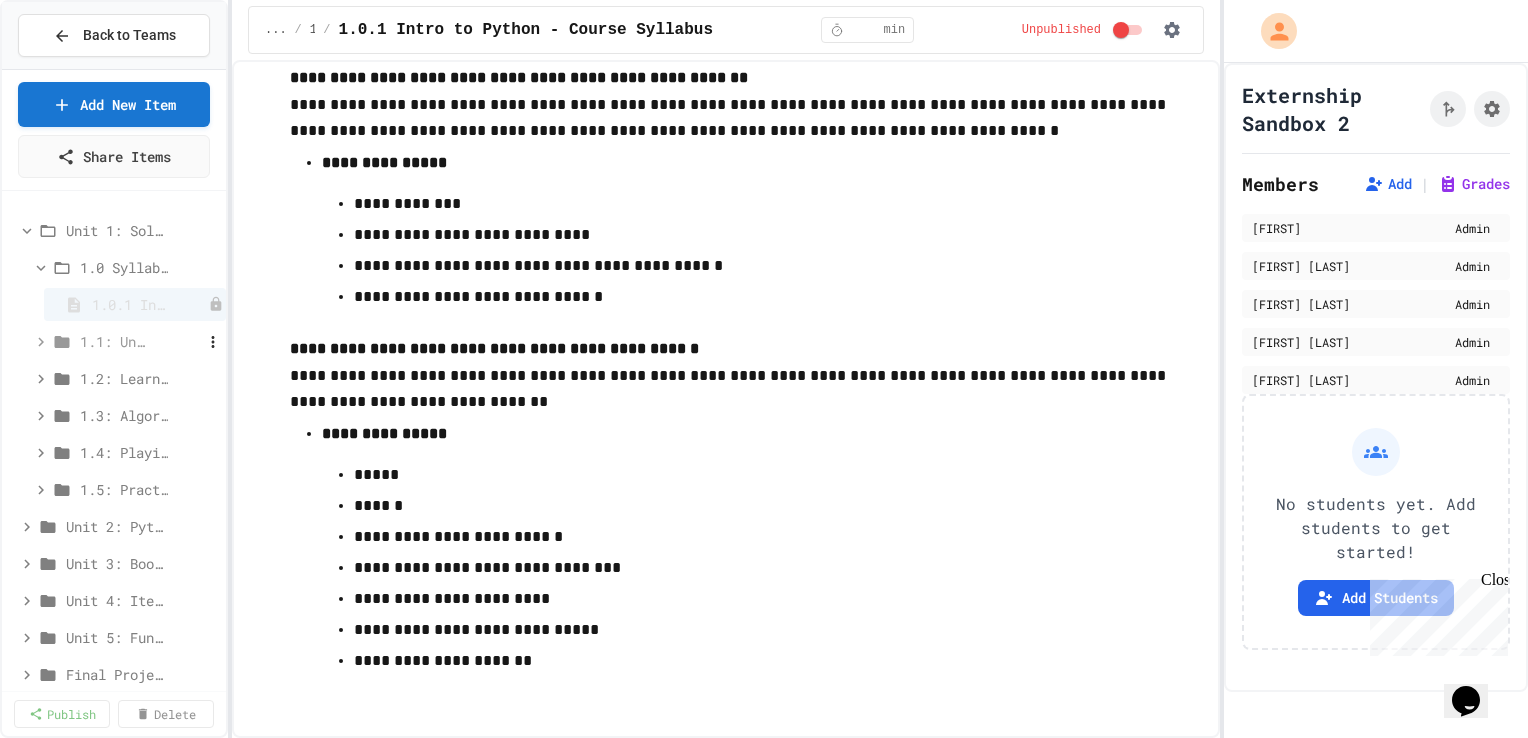click on "1.1: Unit Overview" at bounding box center [114, 341] 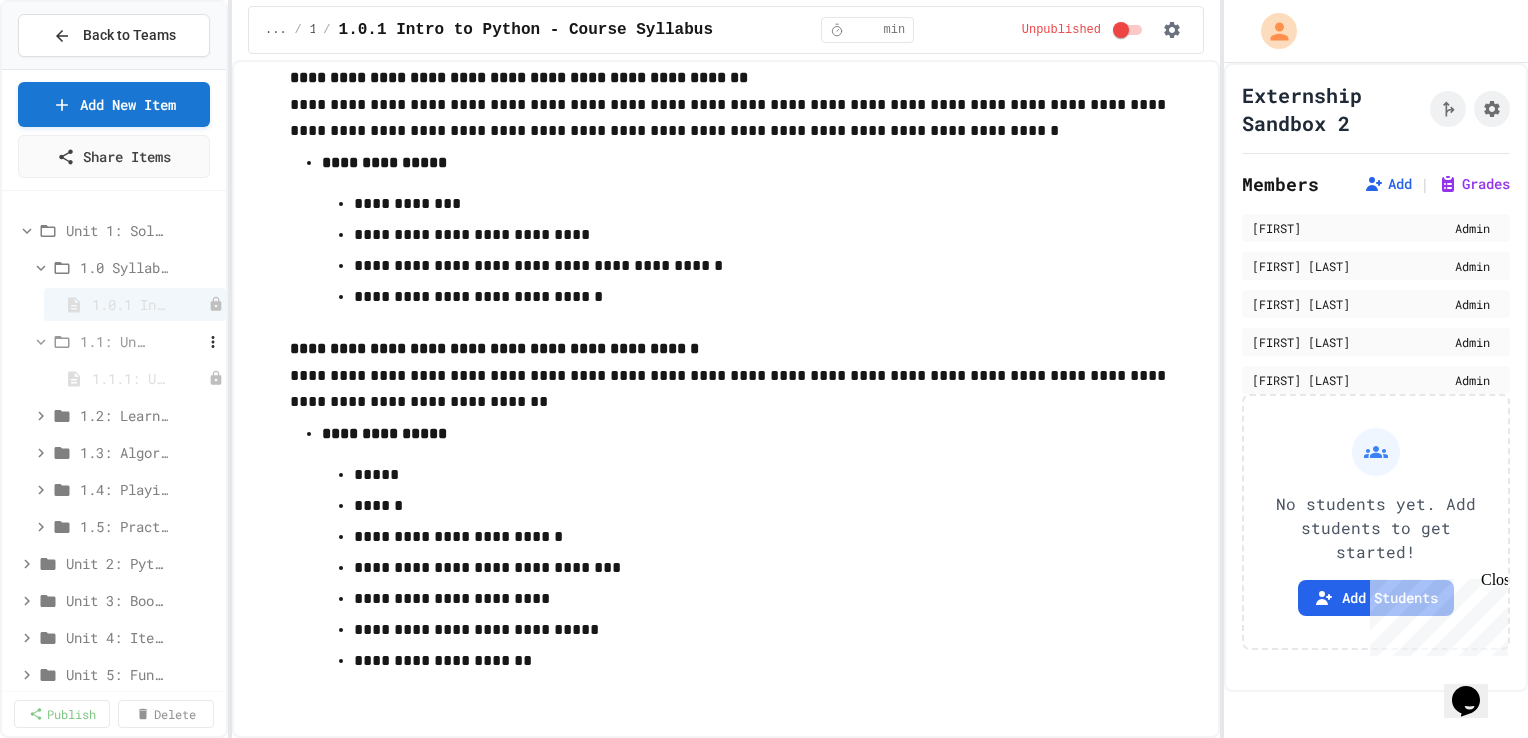 click on "1.1: Unit Overview" at bounding box center (114, 341) 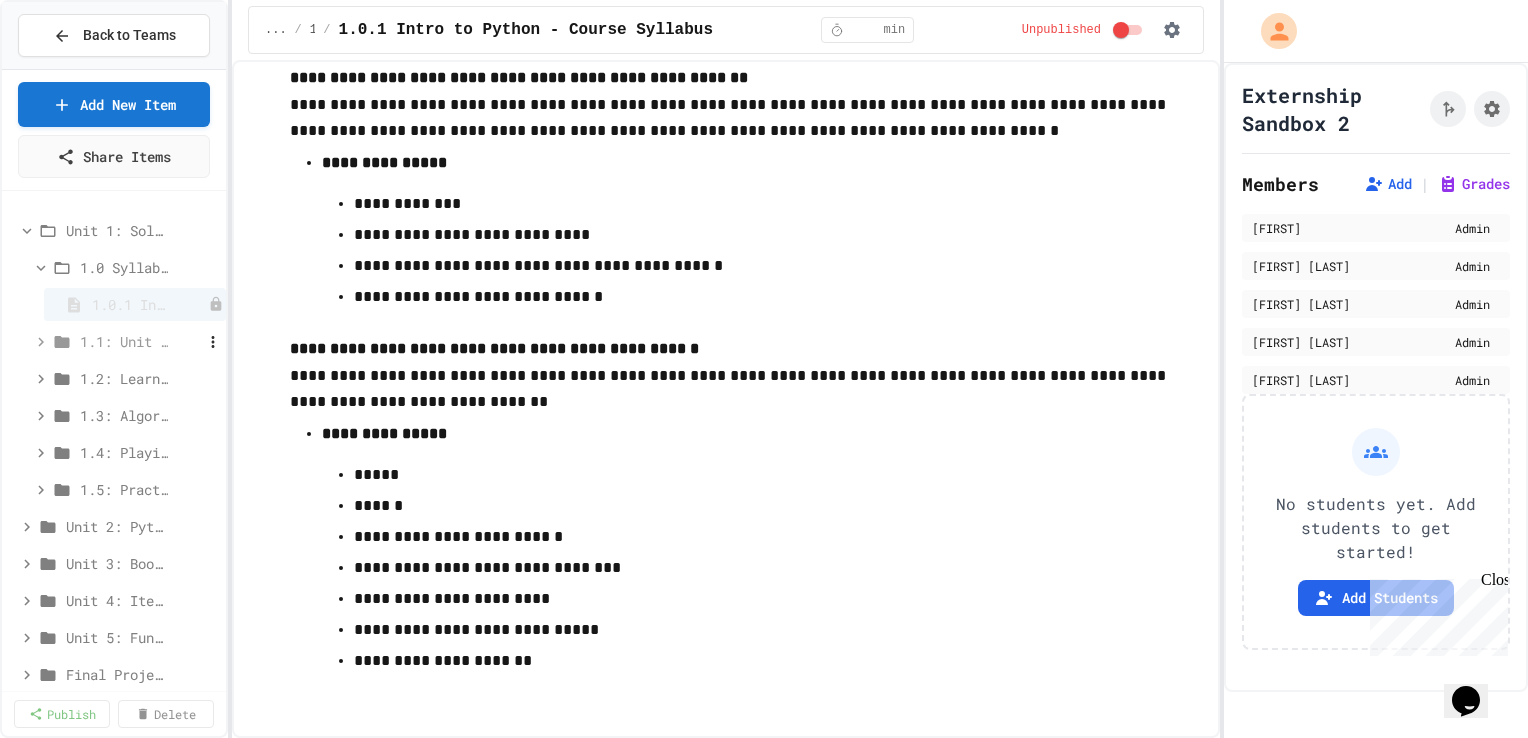 click on "1.1: Unit Overview" at bounding box center [128, 341] 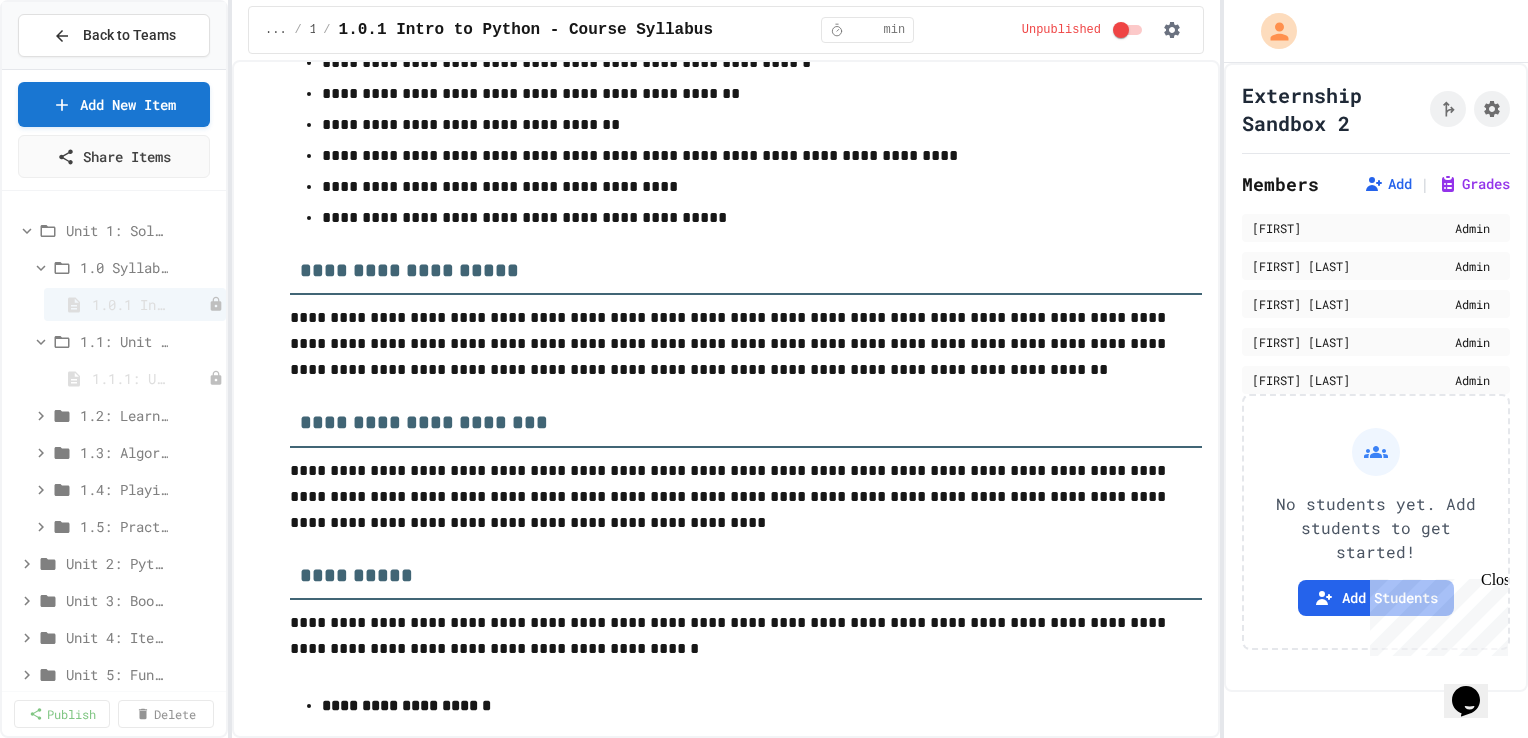 scroll, scrollTop: 0, scrollLeft: 0, axis: both 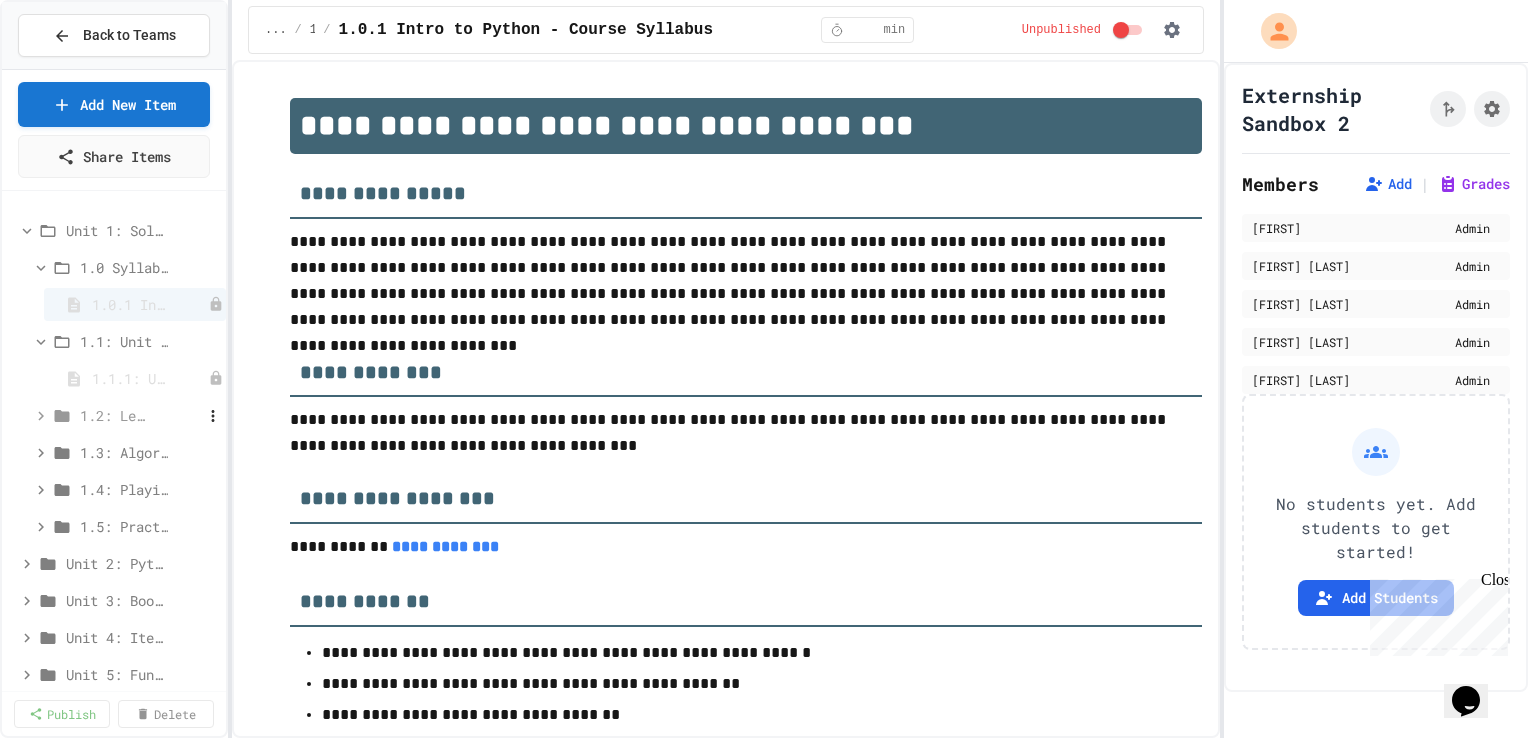 click on "1.2: Learning to Solve Hard Problems" at bounding box center [114, 415] 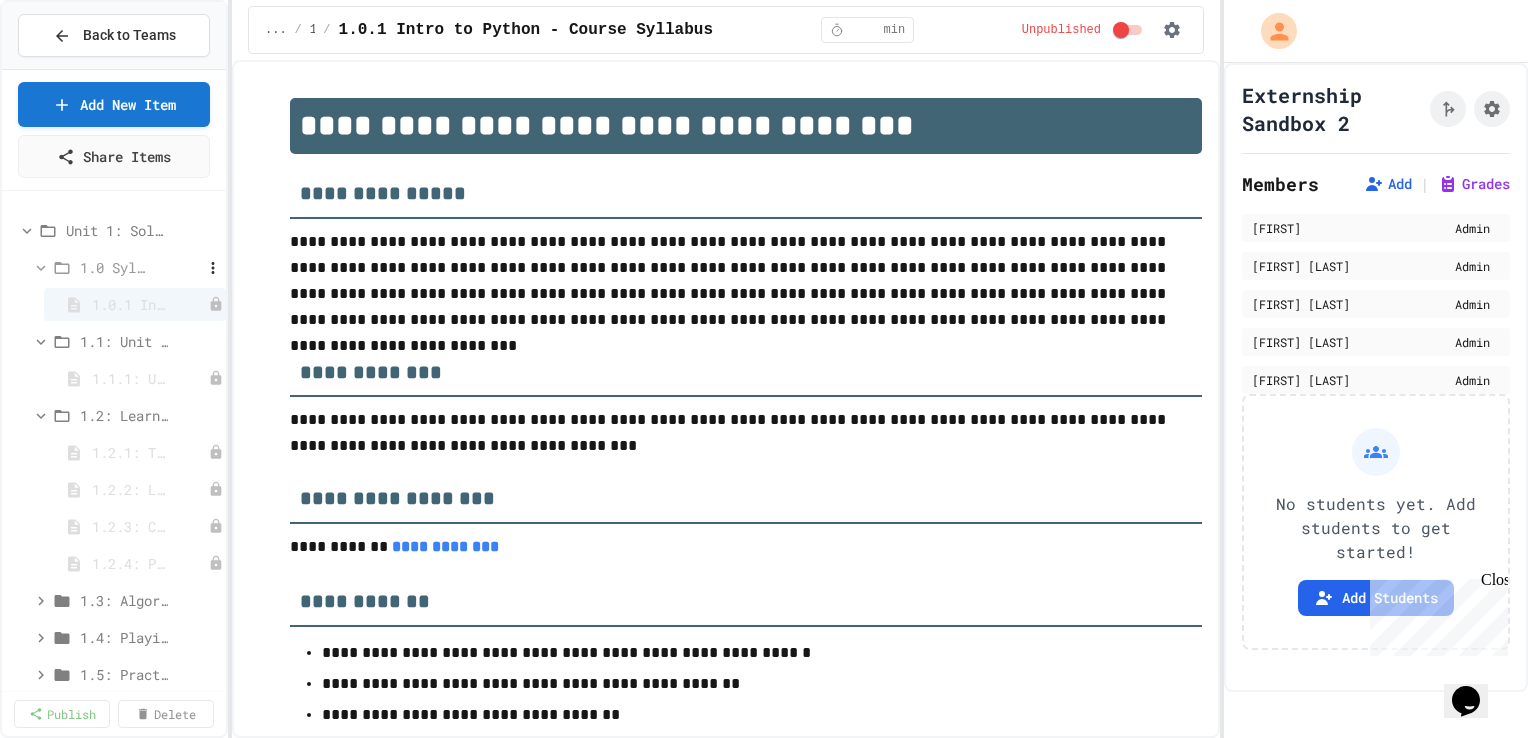 click on "1.0 Syllabus" at bounding box center [114, 267] 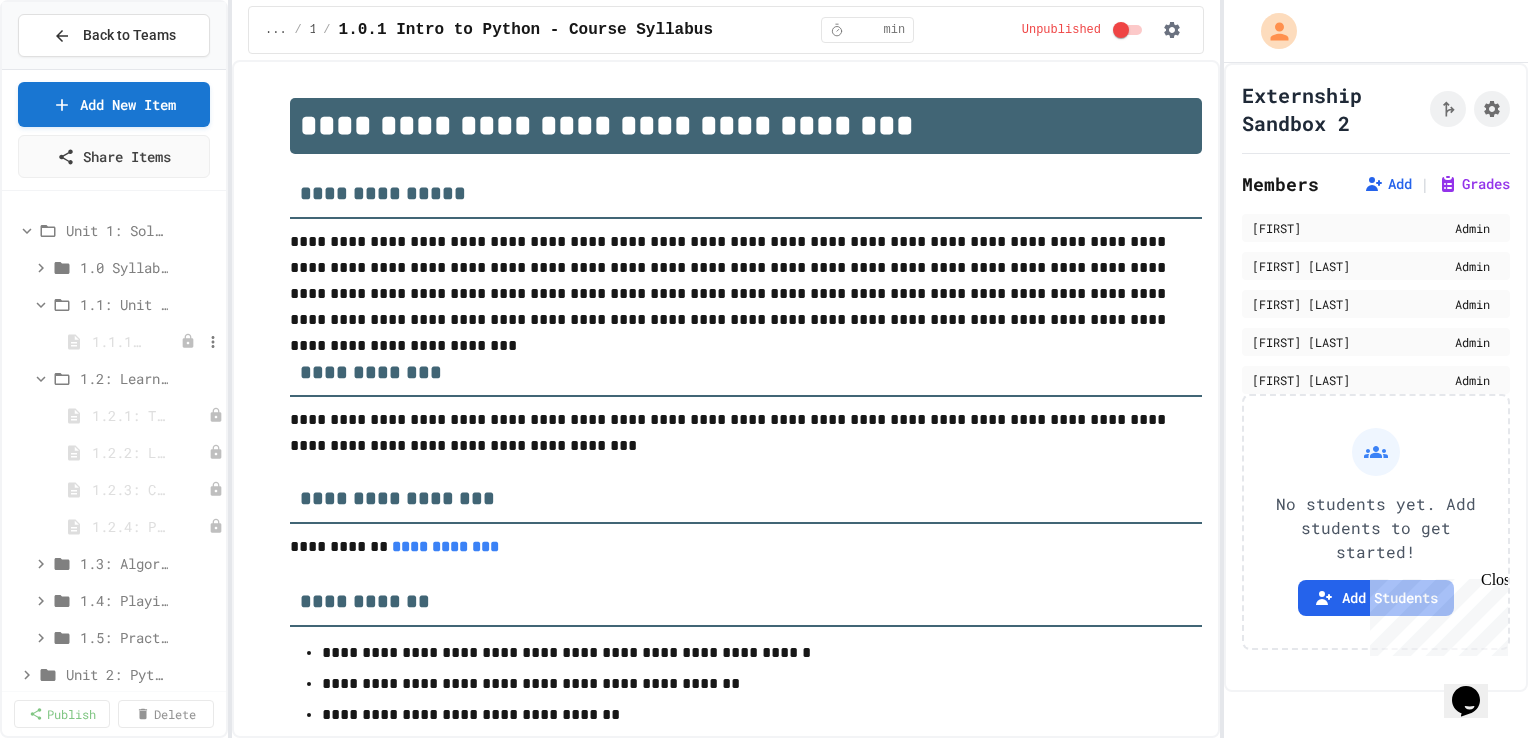 click on "1.1.1: Unit Overview" at bounding box center (119, 341) 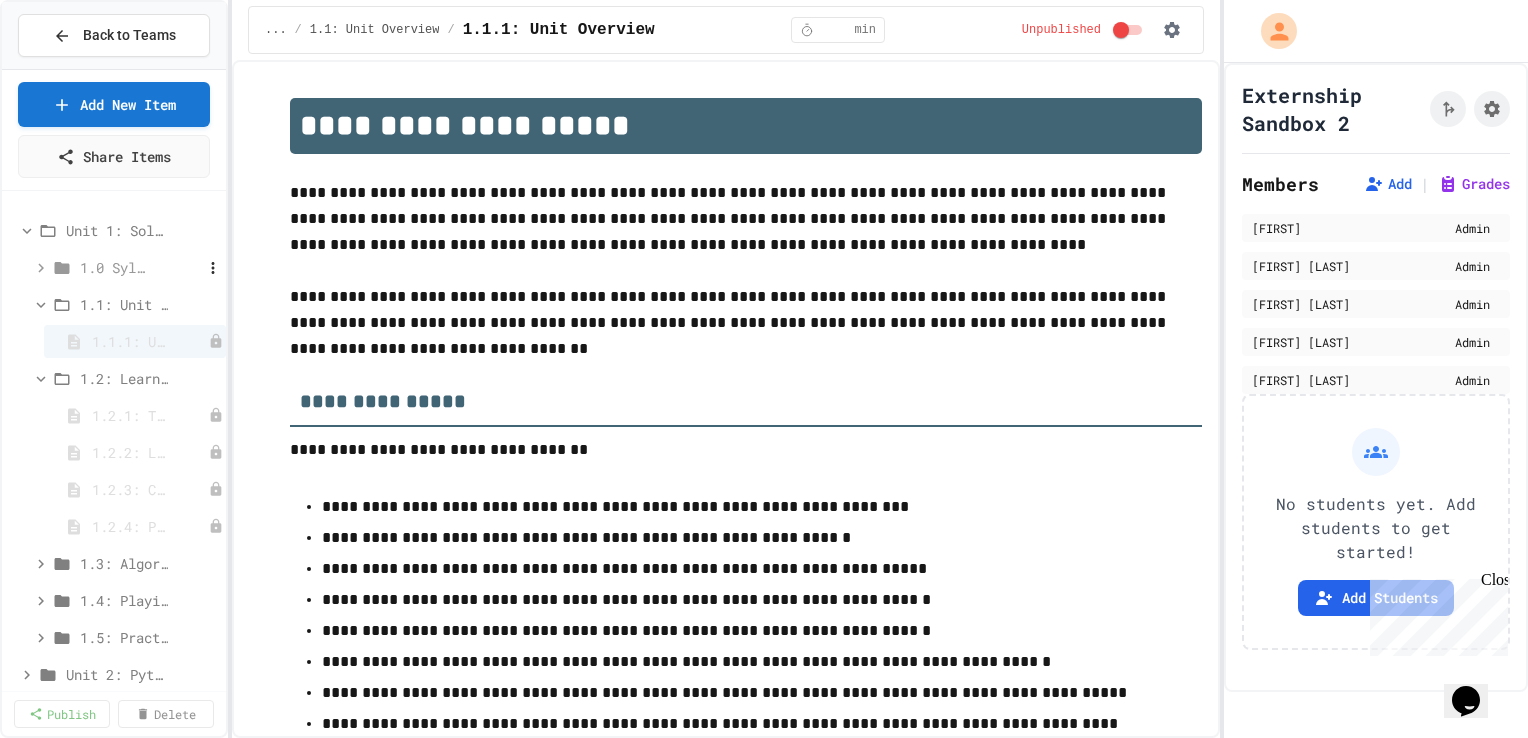click on "1.0 Syllabus" at bounding box center [114, 267] 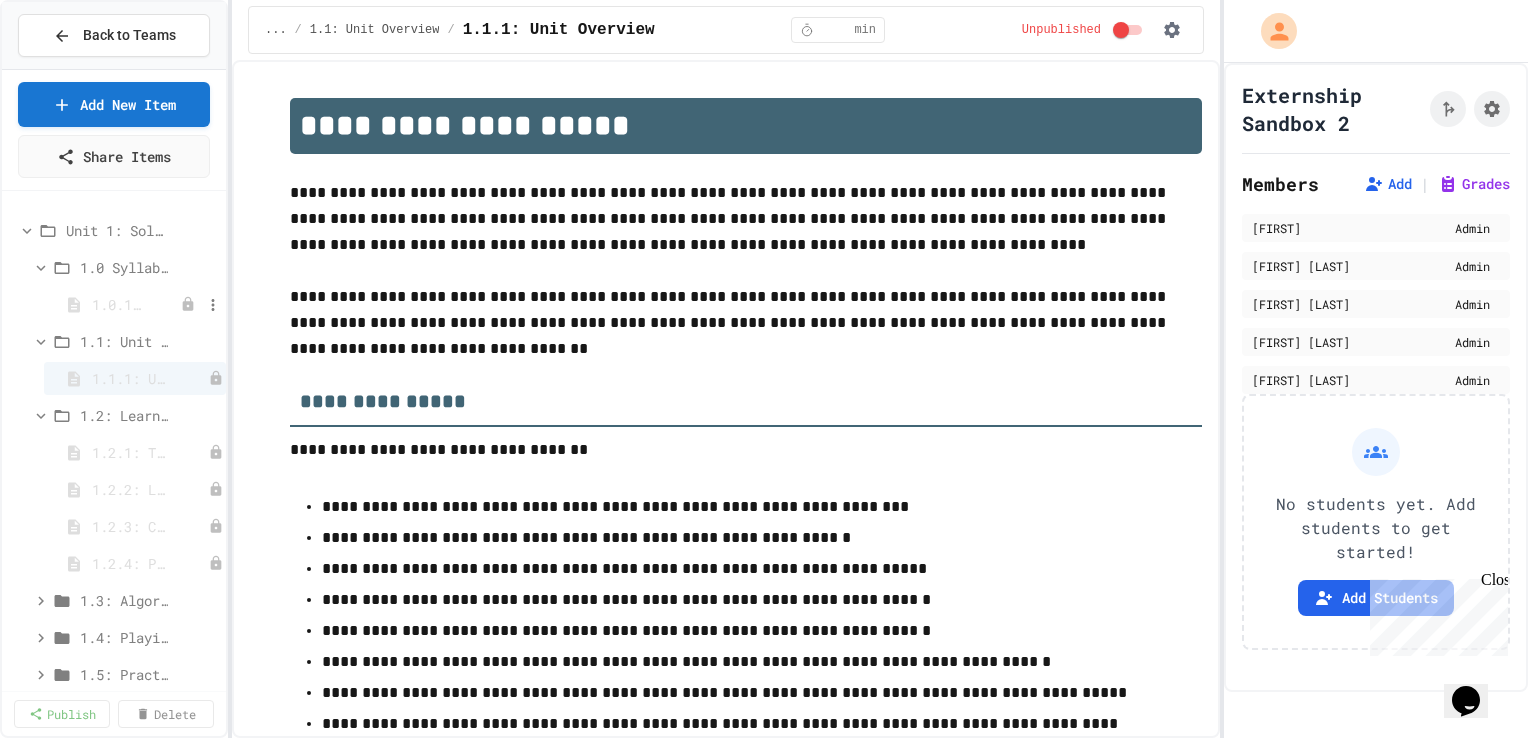click on "1.0.1 Intro to Python - Course Syllabus" at bounding box center [119, 304] 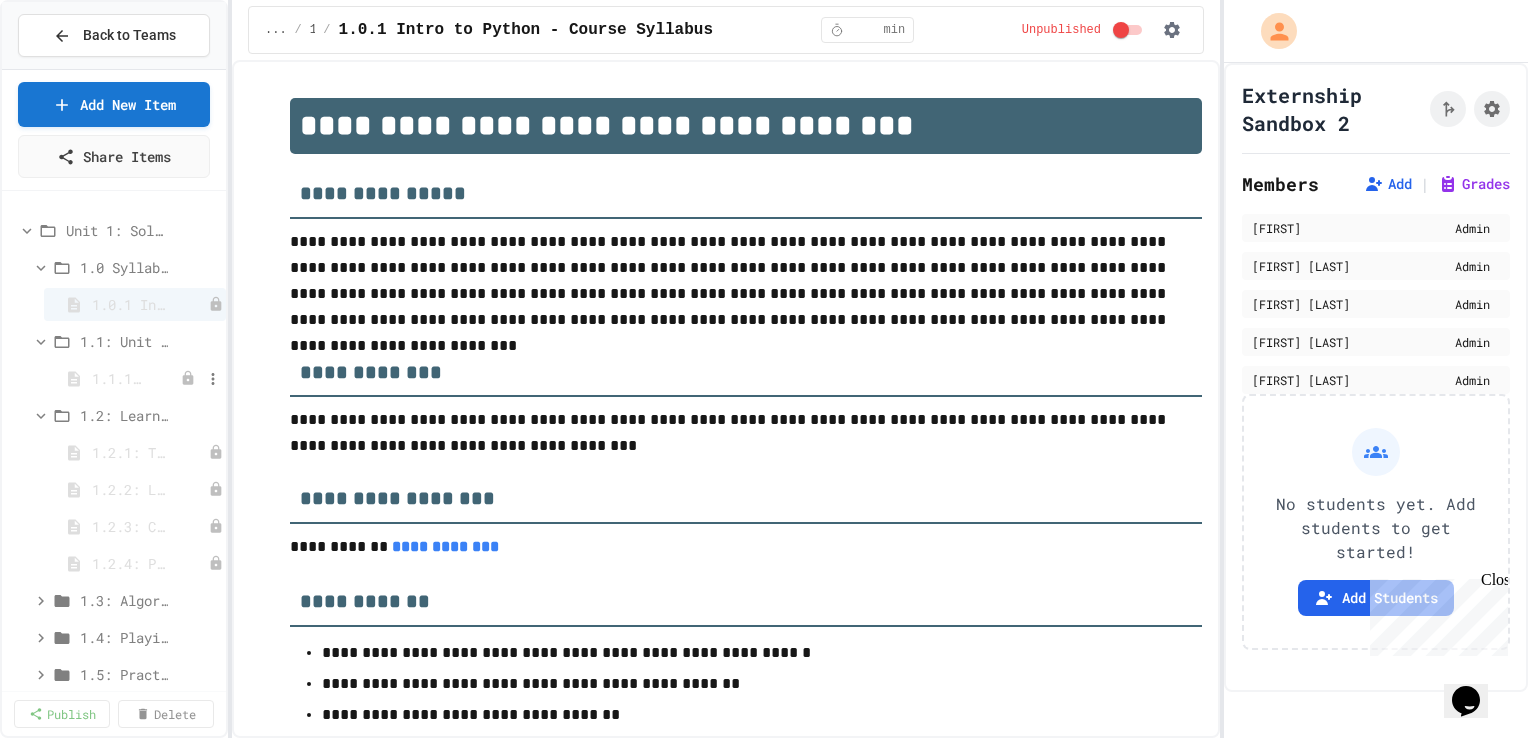 click on "1.1.1: Unit Overview" at bounding box center (119, 378) 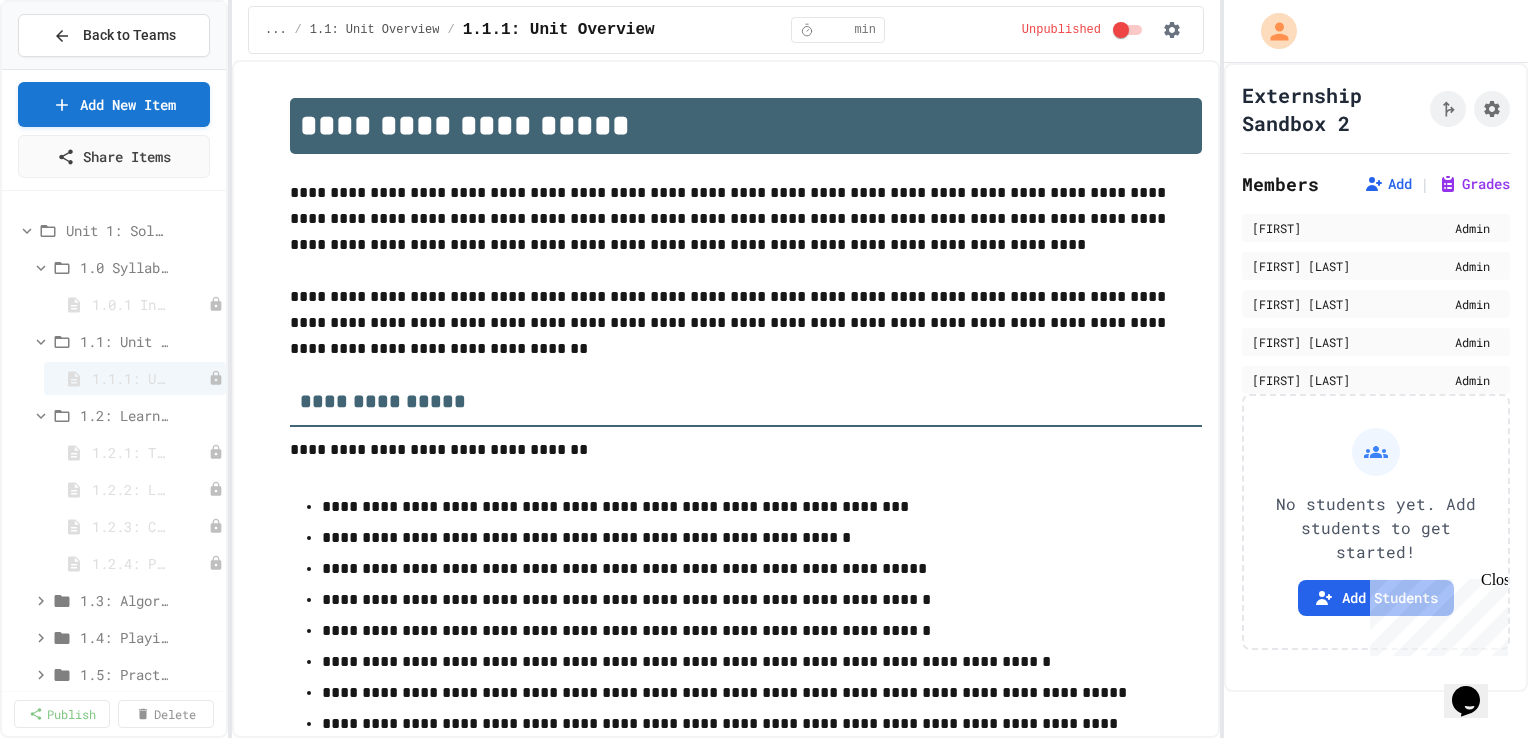 scroll, scrollTop: 62, scrollLeft: 0, axis: vertical 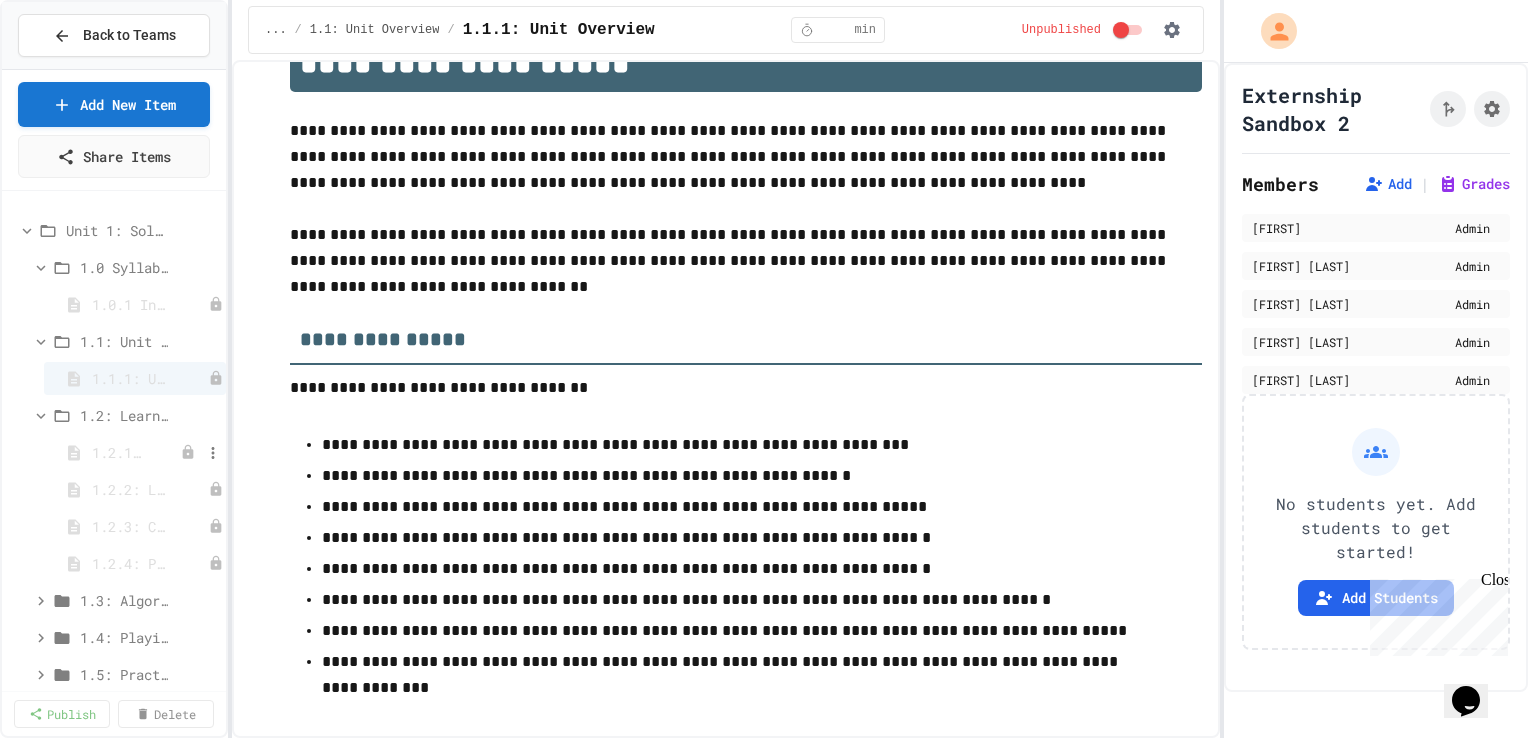 click on "1.2.1: The Growth Mindset" at bounding box center [119, 452] 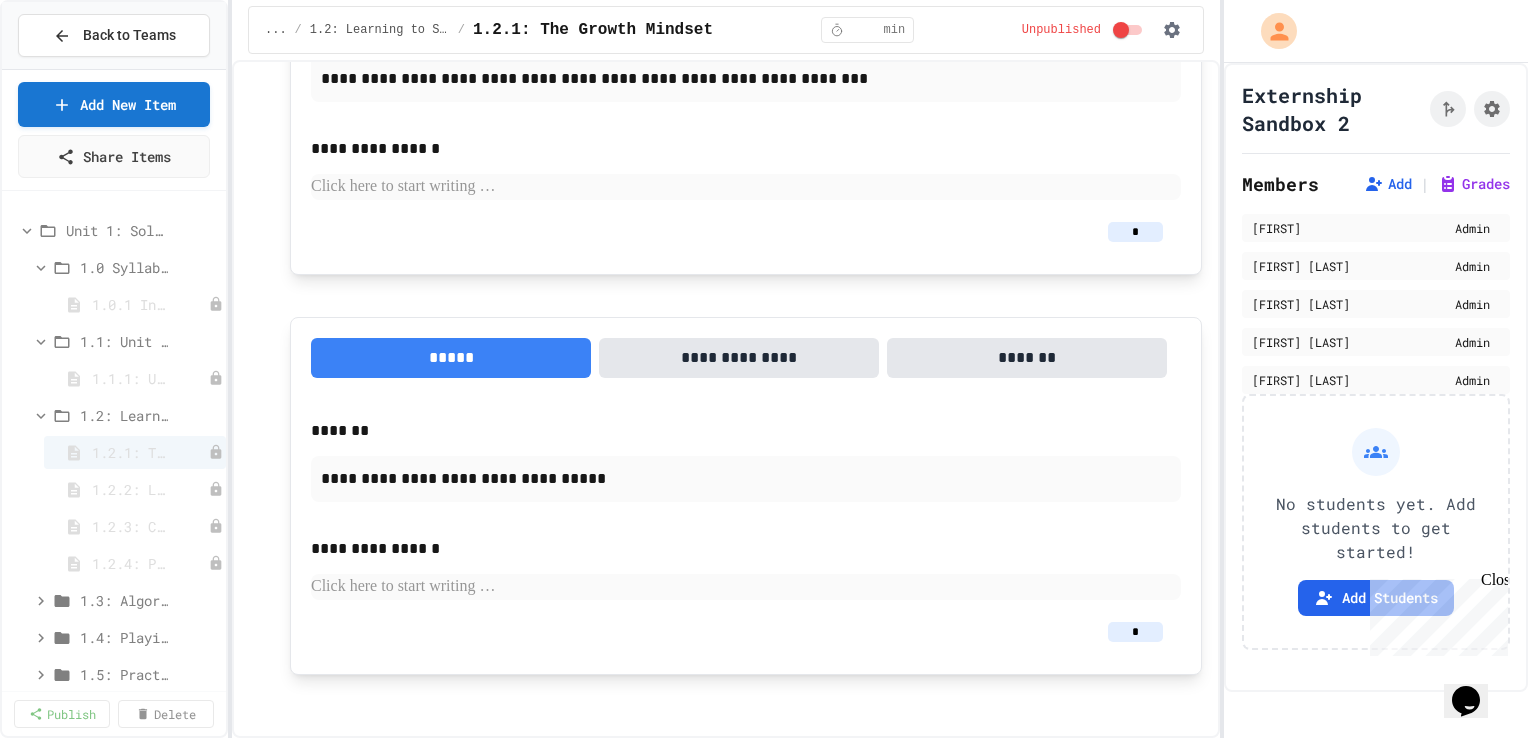 scroll, scrollTop: 1744, scrollLeft: 0, axis: vertical 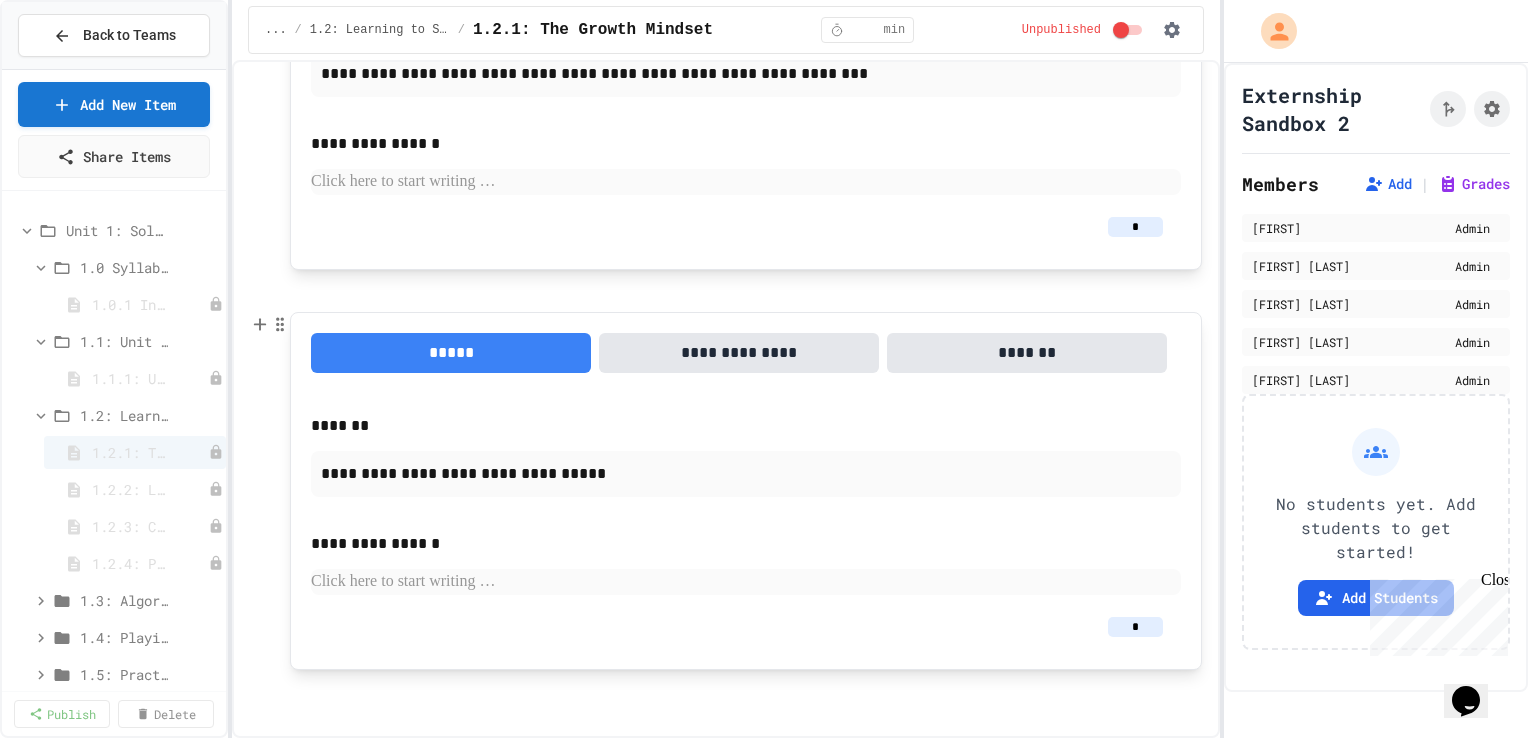 click on "**********" at bounding box center [739, 353] 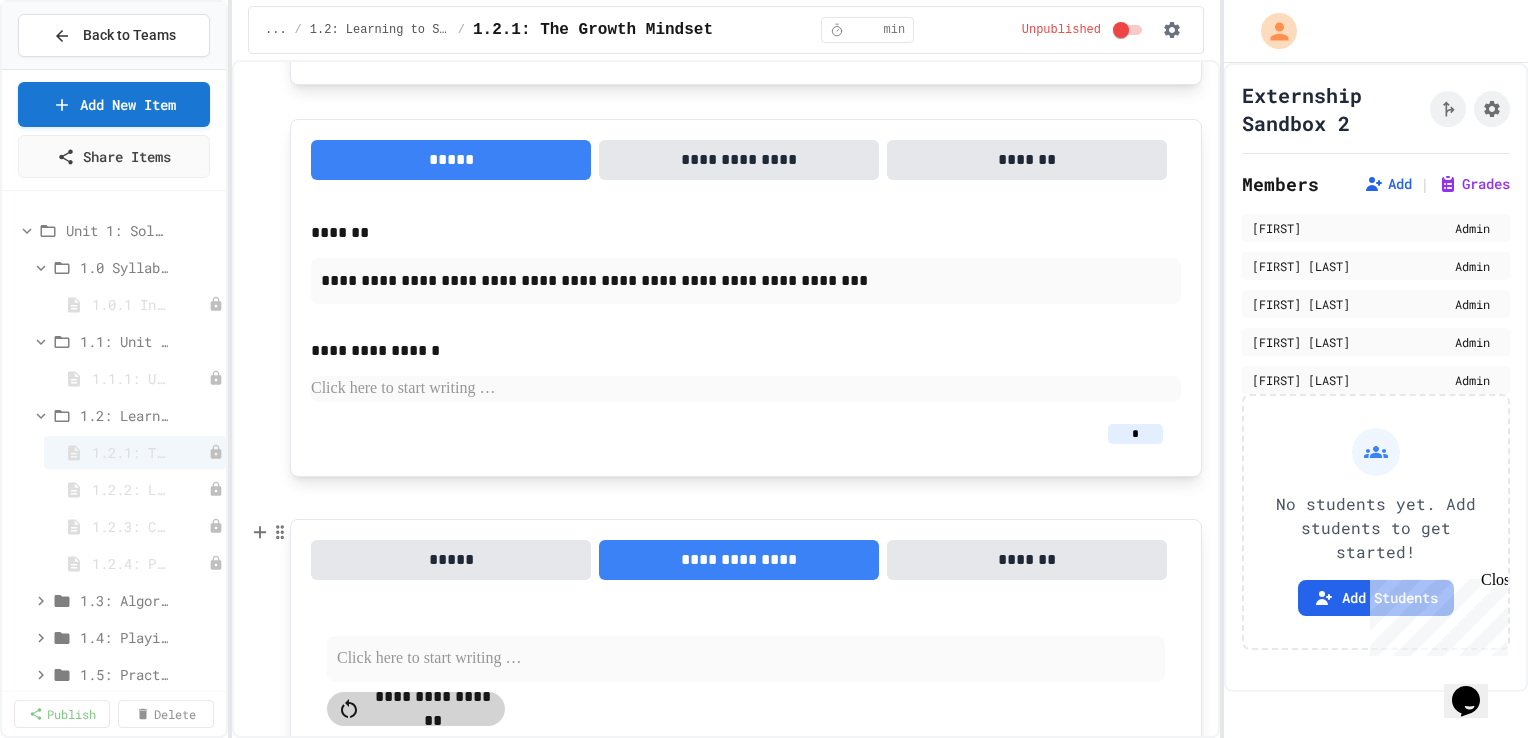 scroll, scrollTop: 1499, scrollLeft: 0, axis: vertical 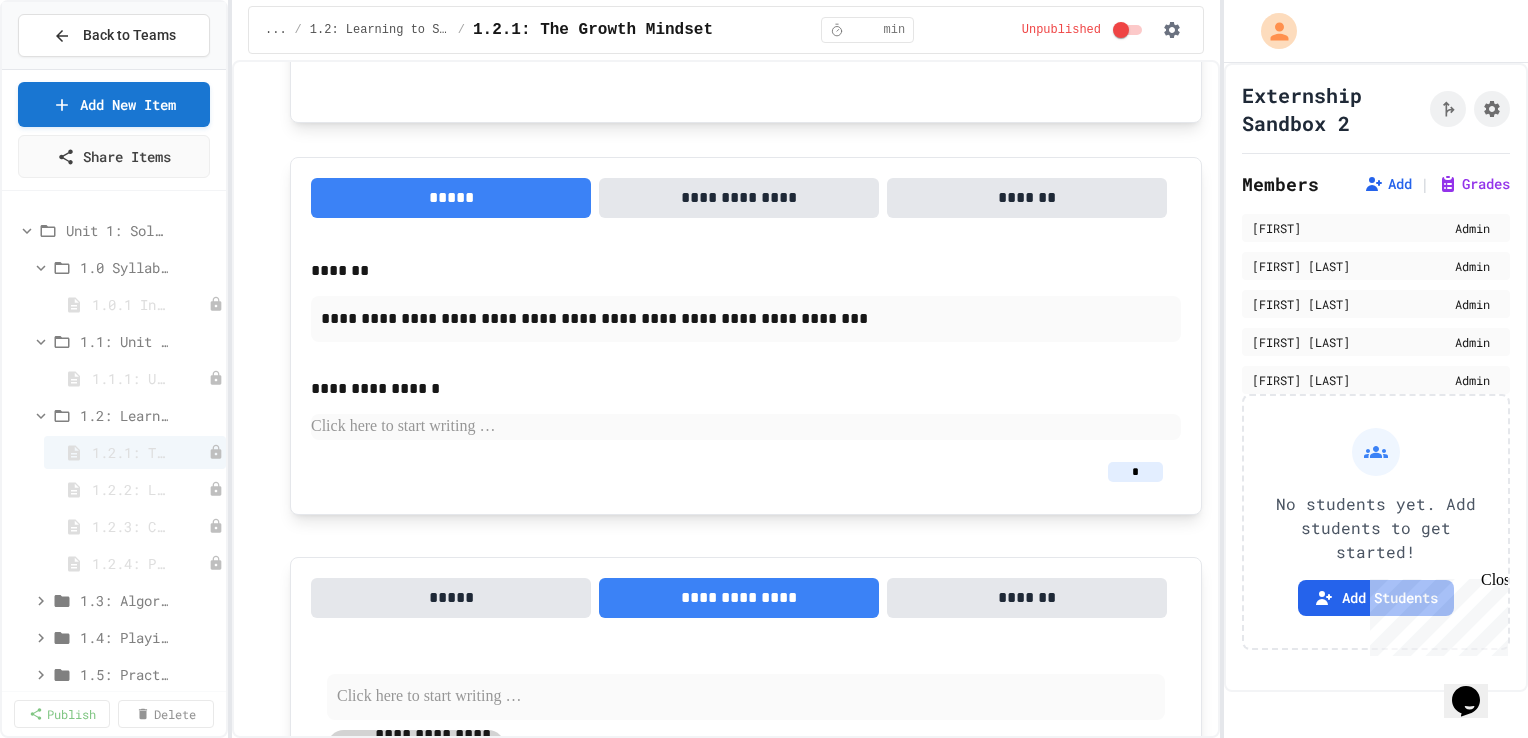 click on "**********" at bounding box center (739, 198) 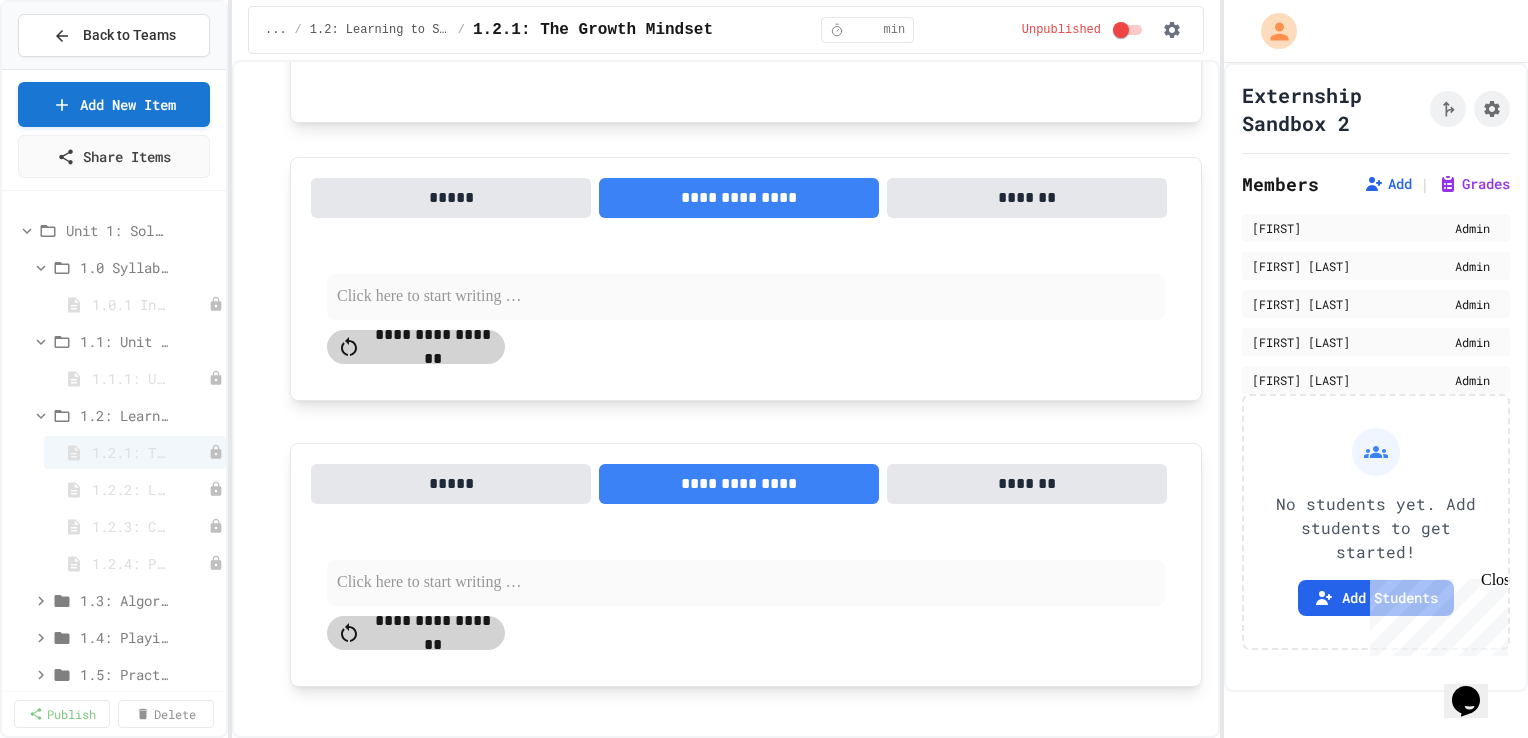 click on "**********" at bounding box center [416, 347] 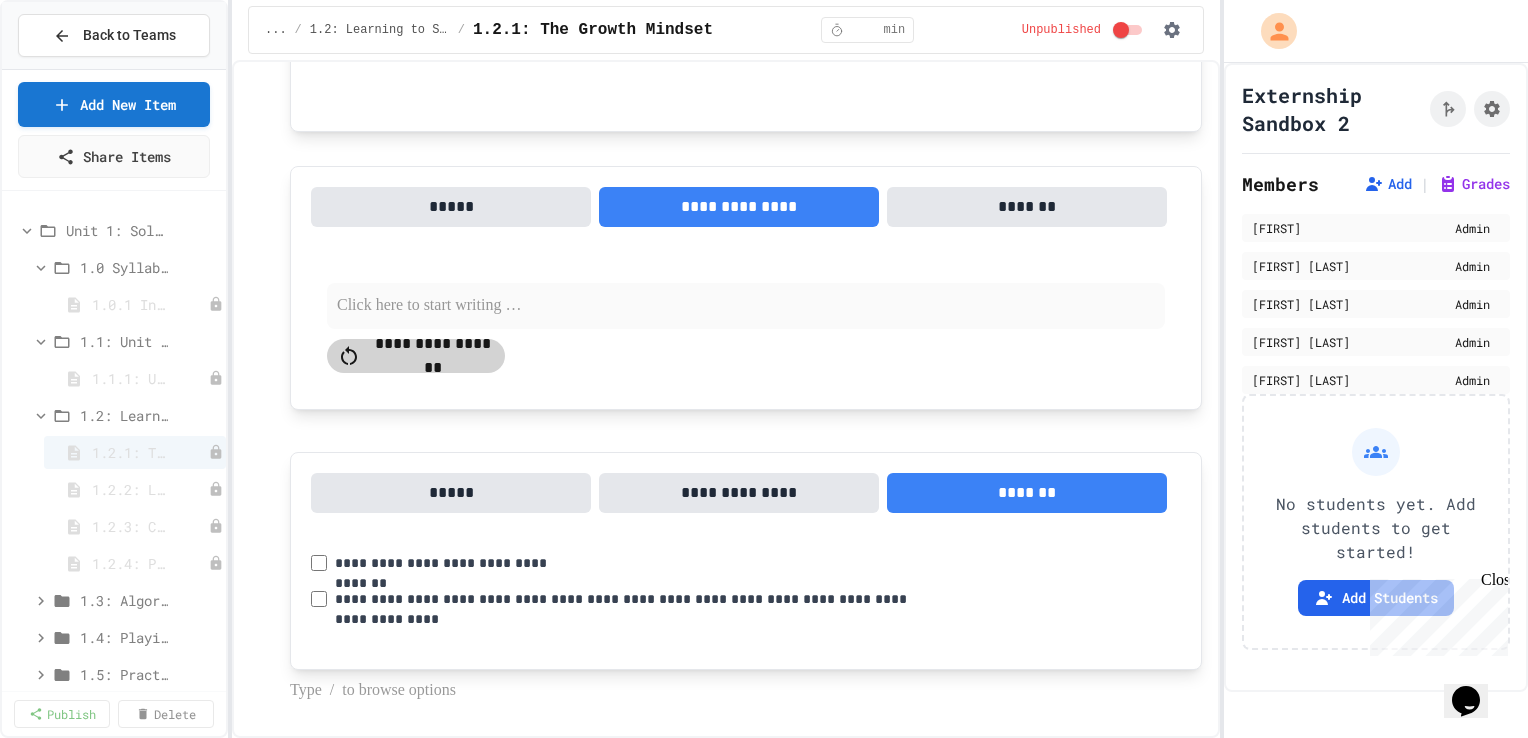 click on "**********" at bounding box center [746, 288] 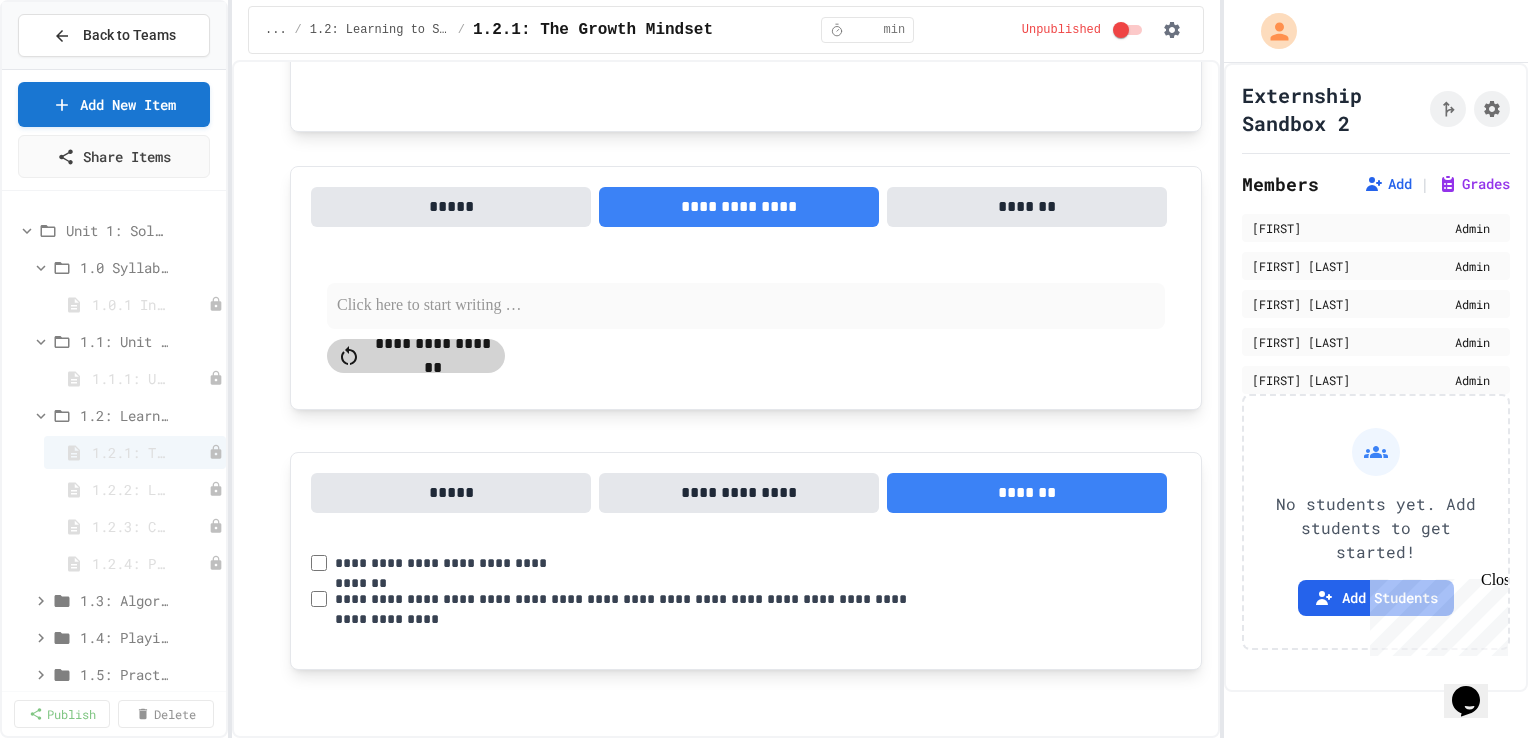 click on "*******" at bounding box center [1027, 207] 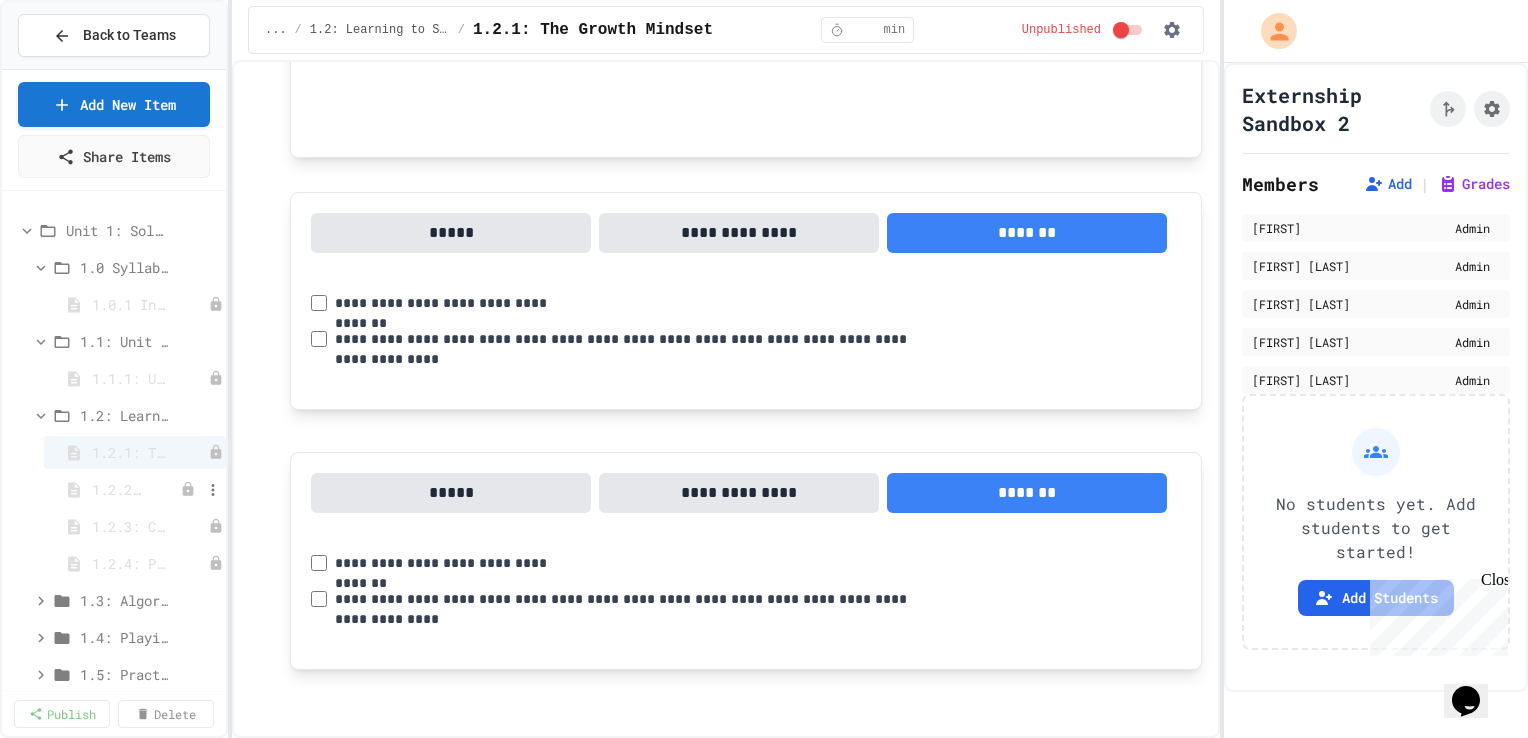 click on "1.2.2: Learning to Solve Hard Problems" at bounding box center (119, 489) 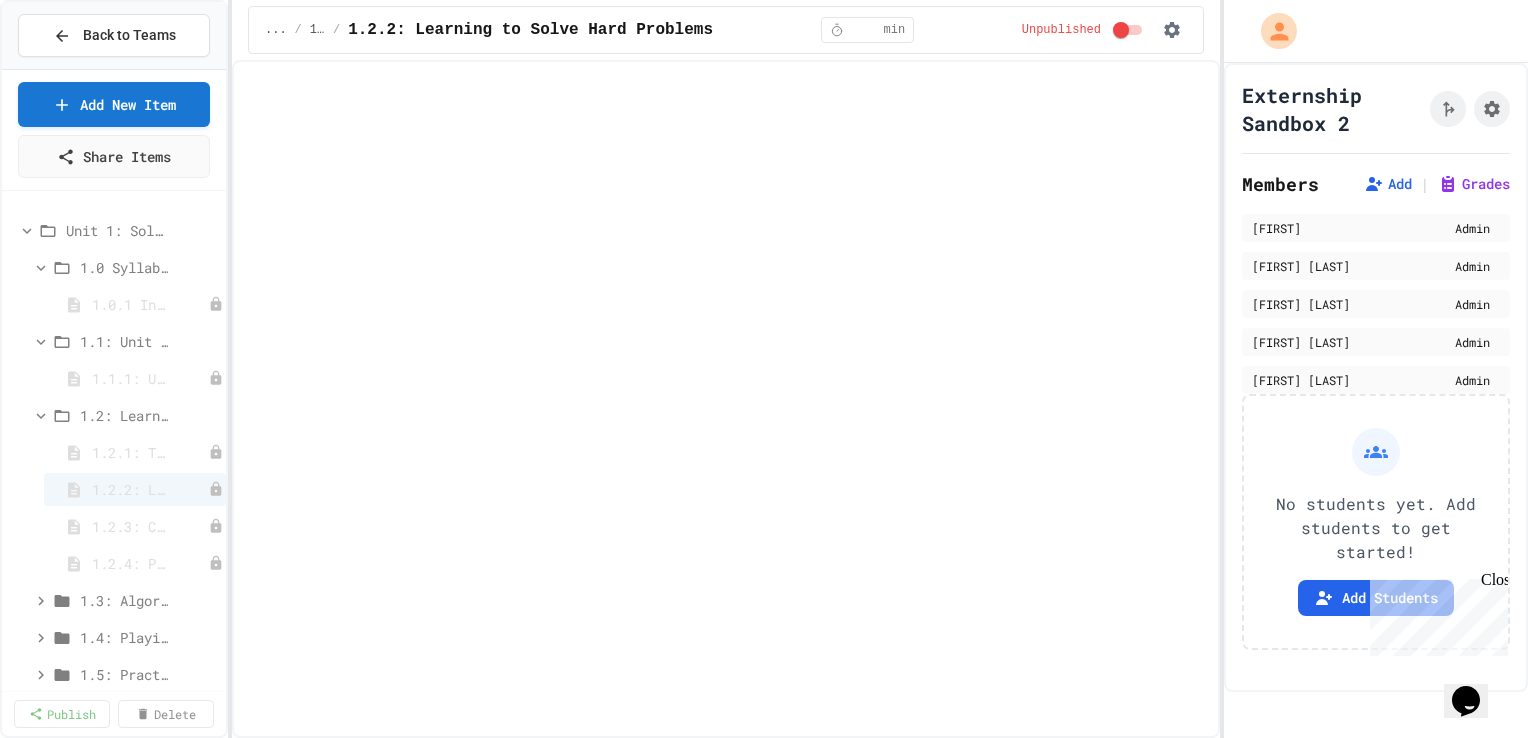 select on "***" 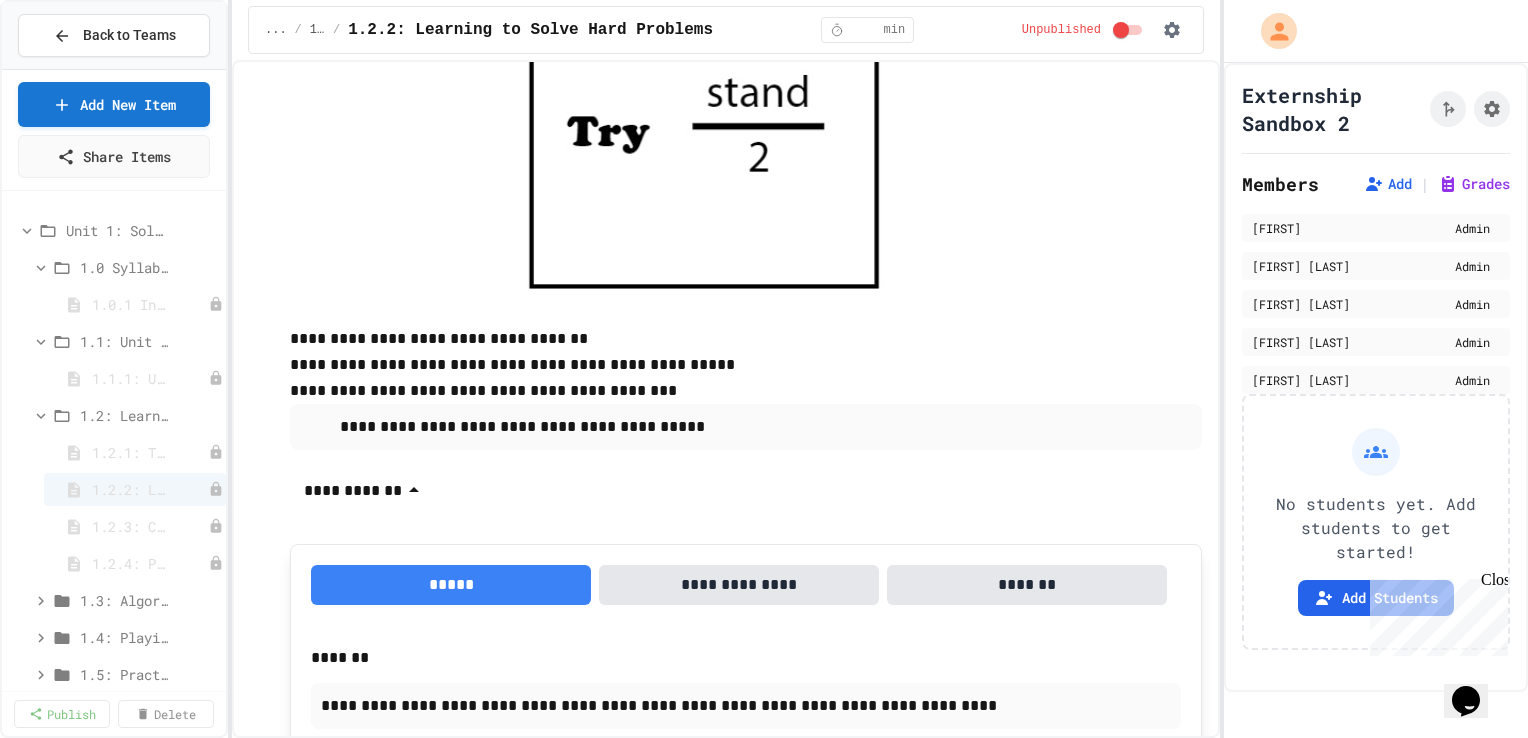 scroll, scrollTop: 1568, scrollLeft: 0, axis: vertical 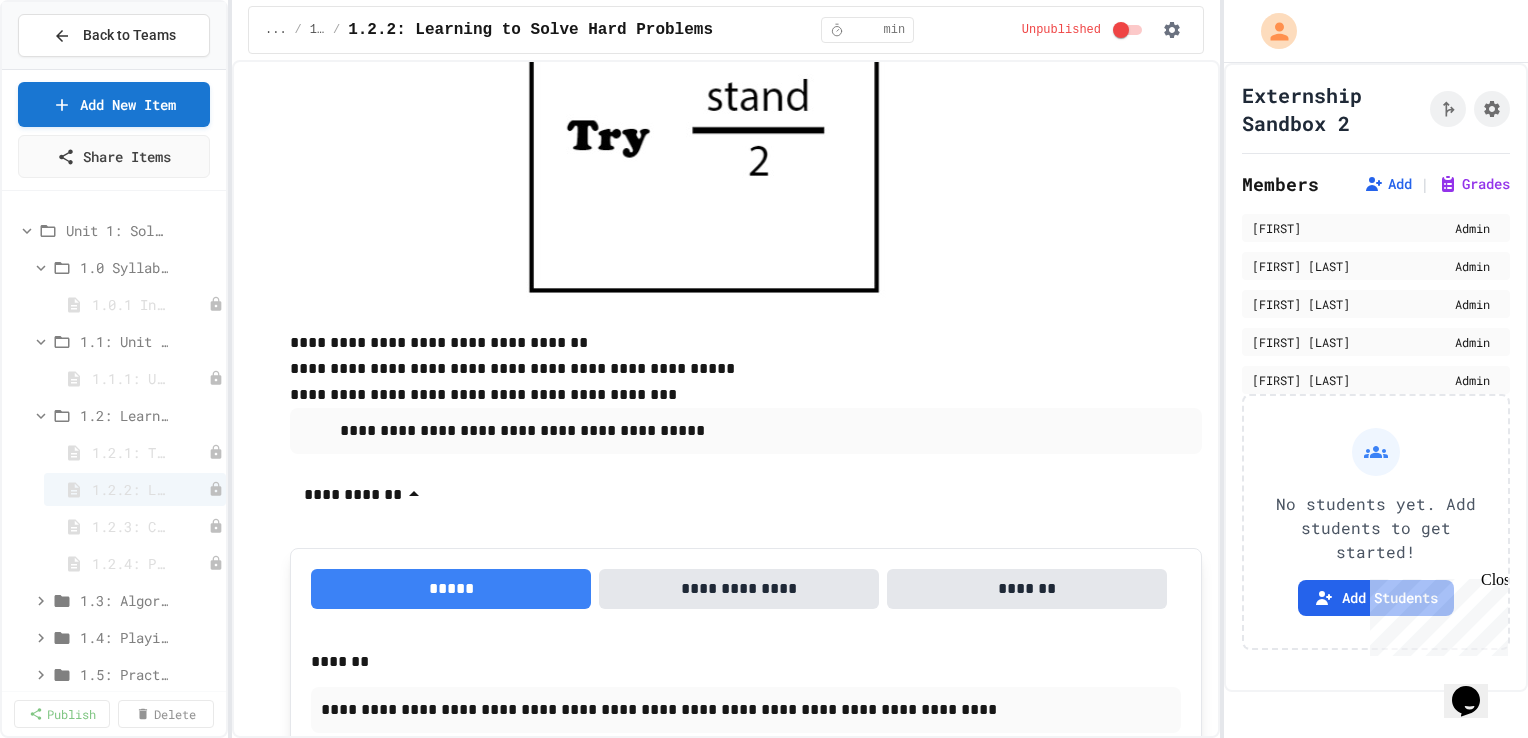 click on "**********" at bounding box center [365, 494] 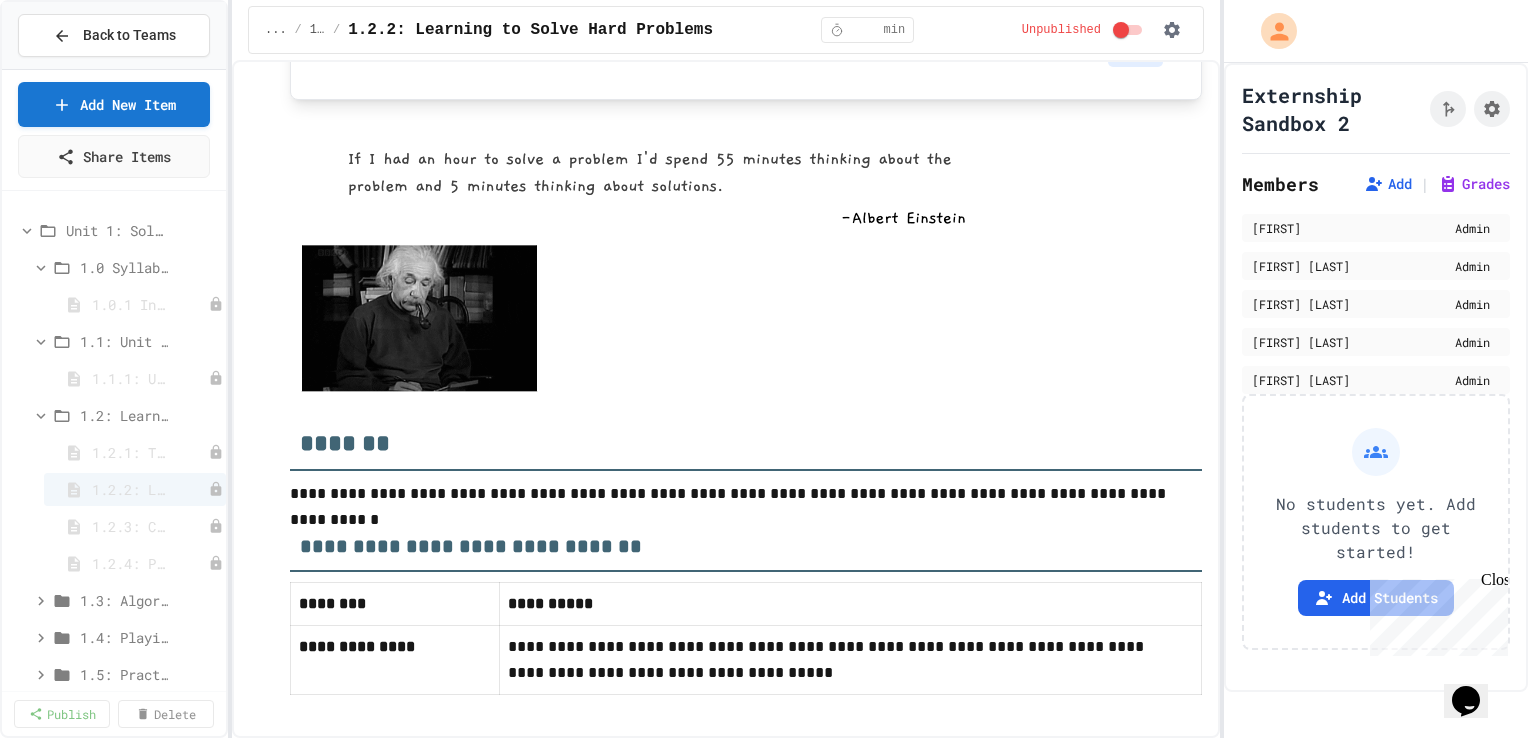 scroll, scrollTop: 2730, scrollLeft: 0, axis: vertical 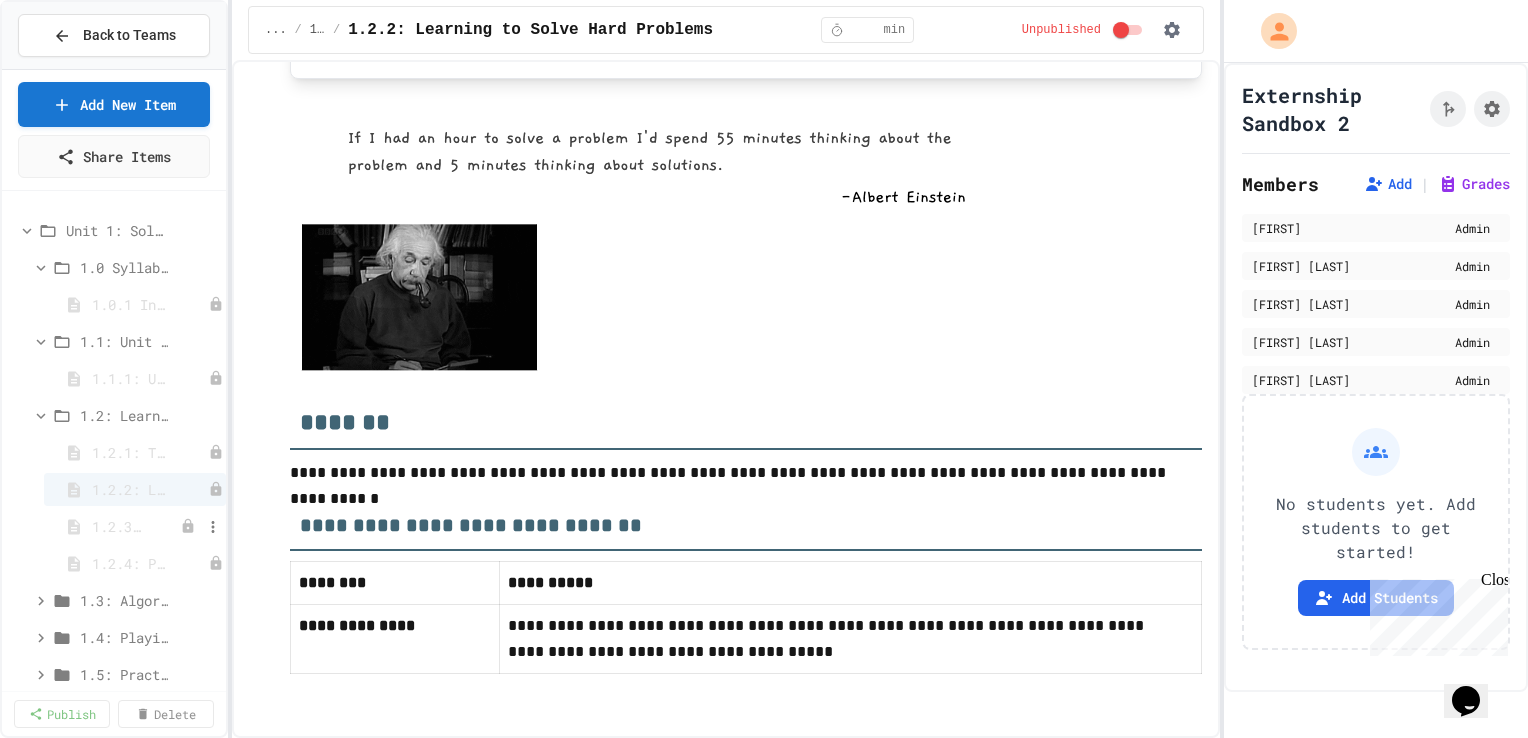 click on "1.2.3: Challenge Problem - The Bridge" at bounding box center (119, 526) 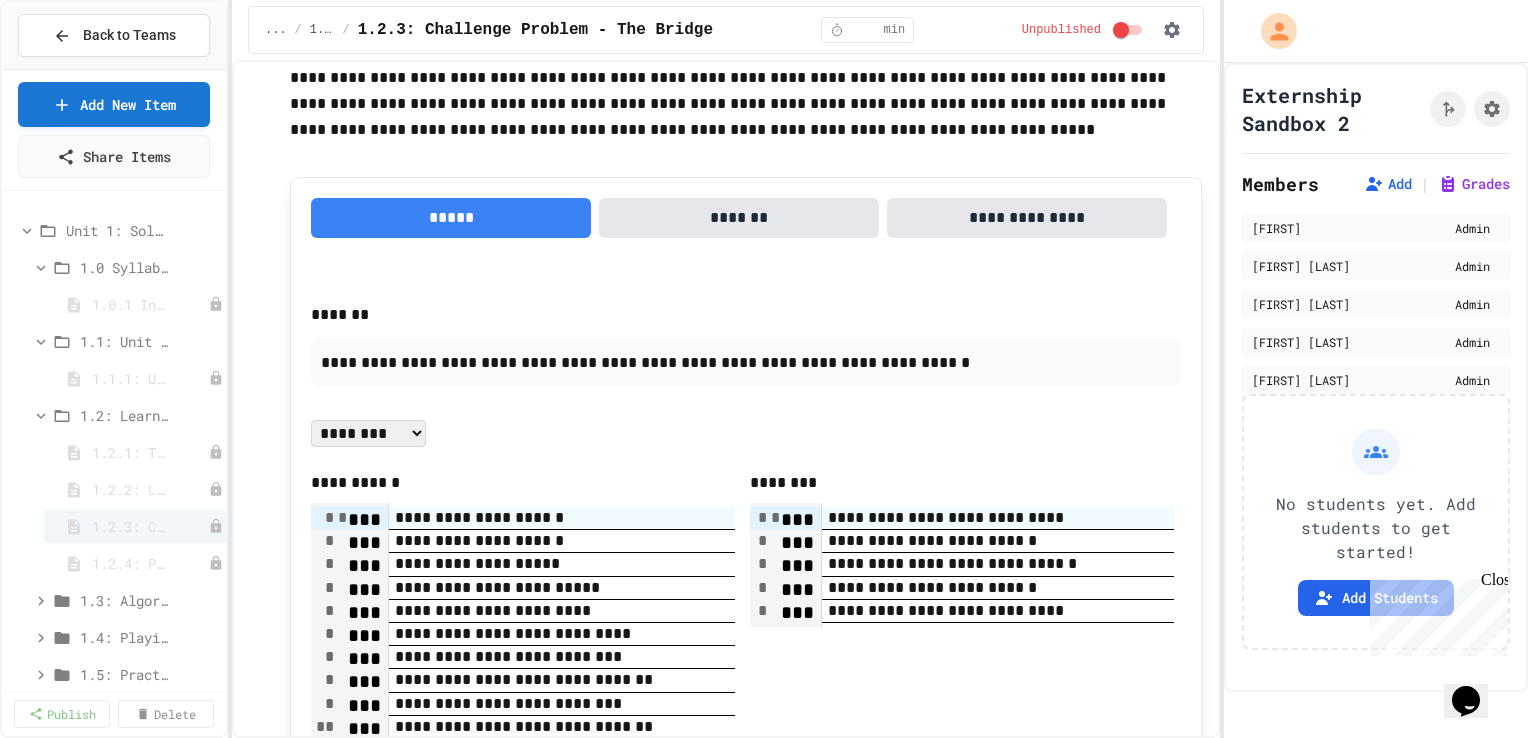 scroll, scrollTop: 2551, scrollLeft: 0, axis: vertical 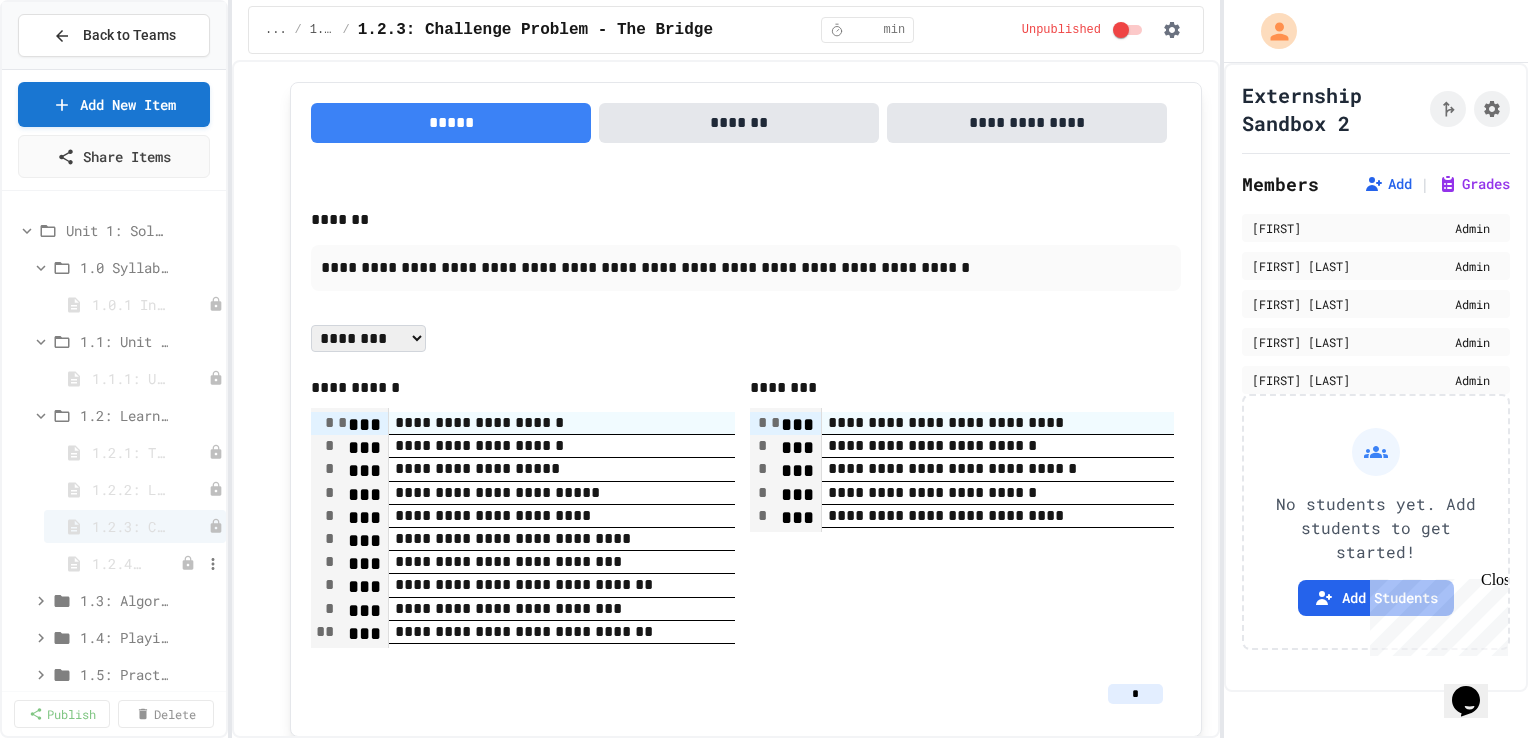 click on "1.2.4: Problem Solving Practice" at bounding box center [119, 563] 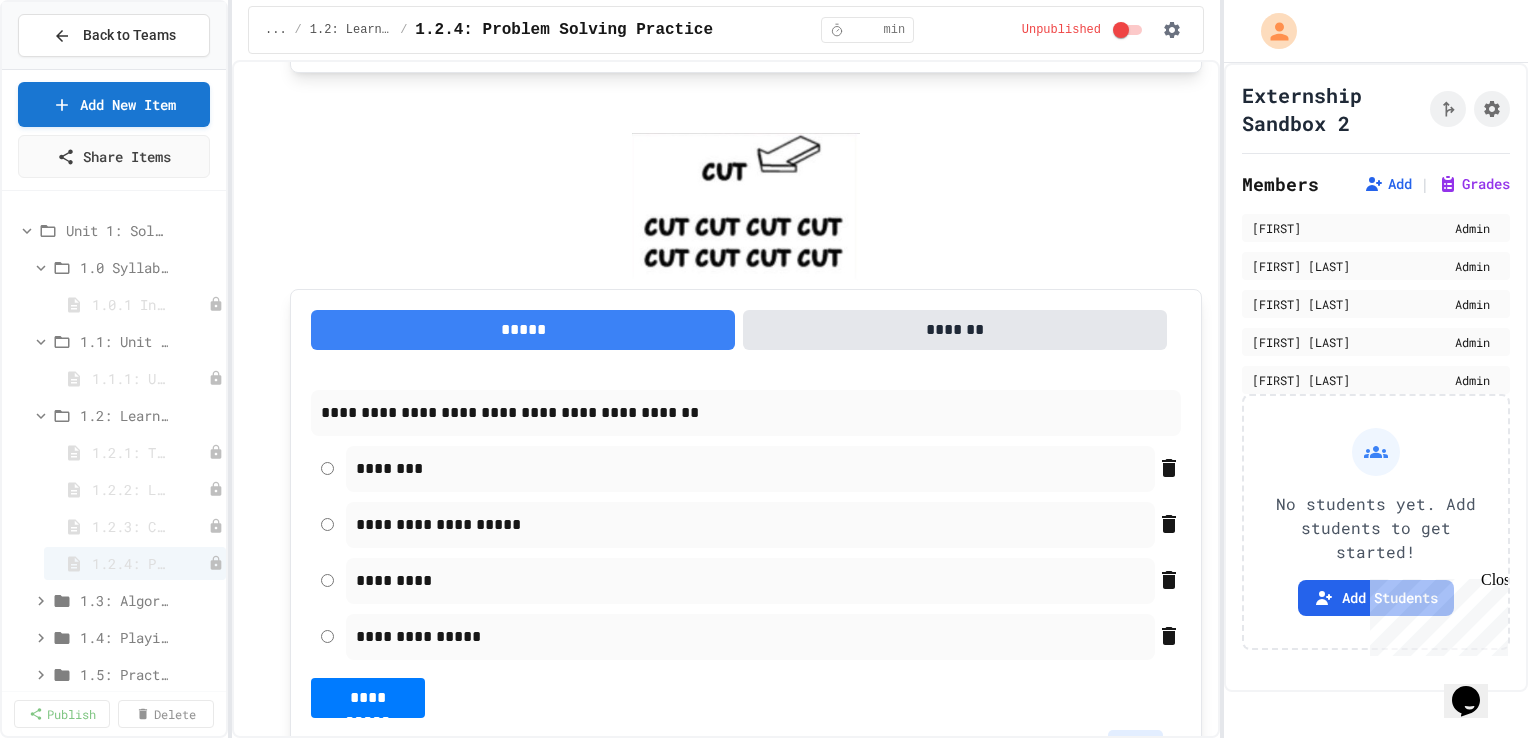 scroll, scrollTop: 992, scrollLeft: 0, axis: vertical 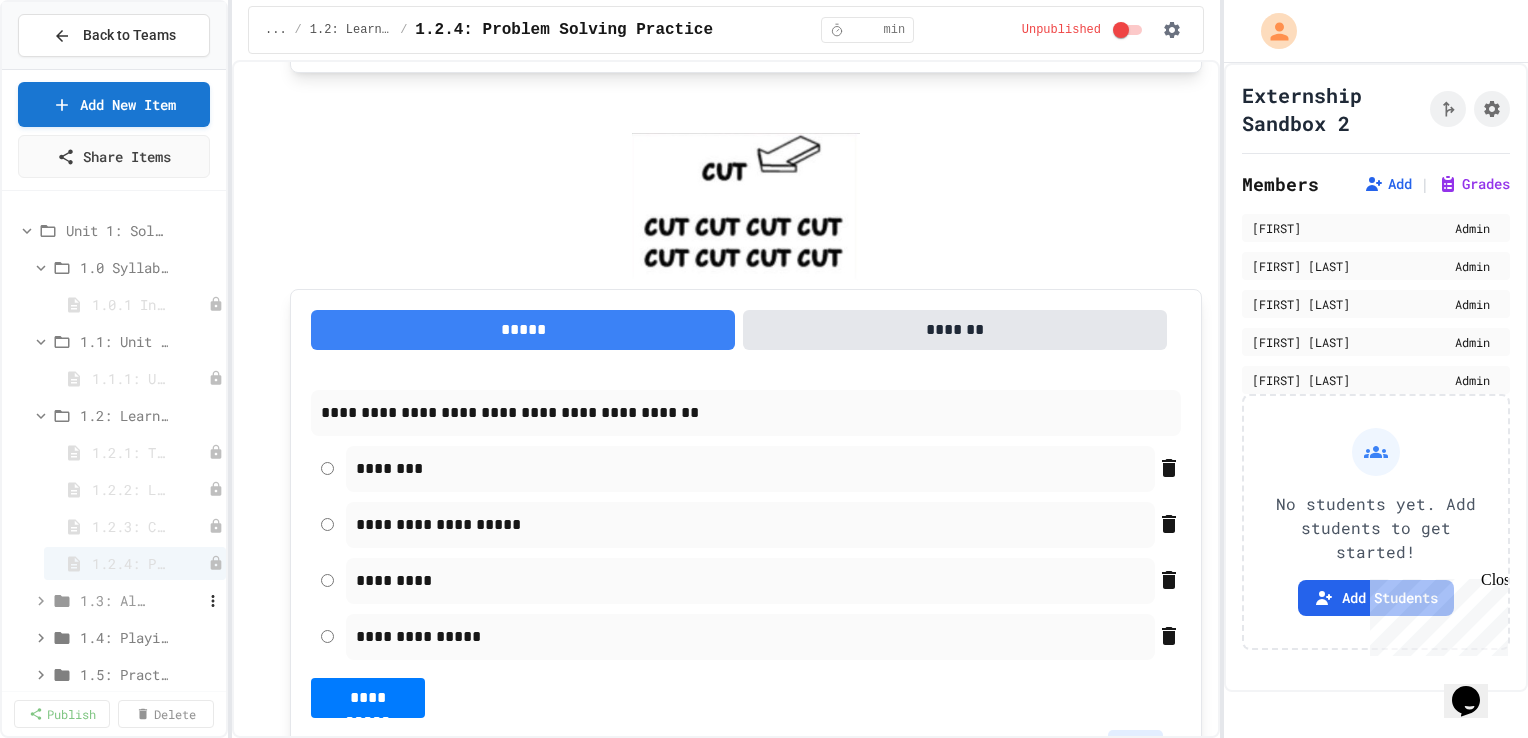 click on "1.3: Algorithms - from Pseudocode to Flowcharts" at bounding box center [114, 600] 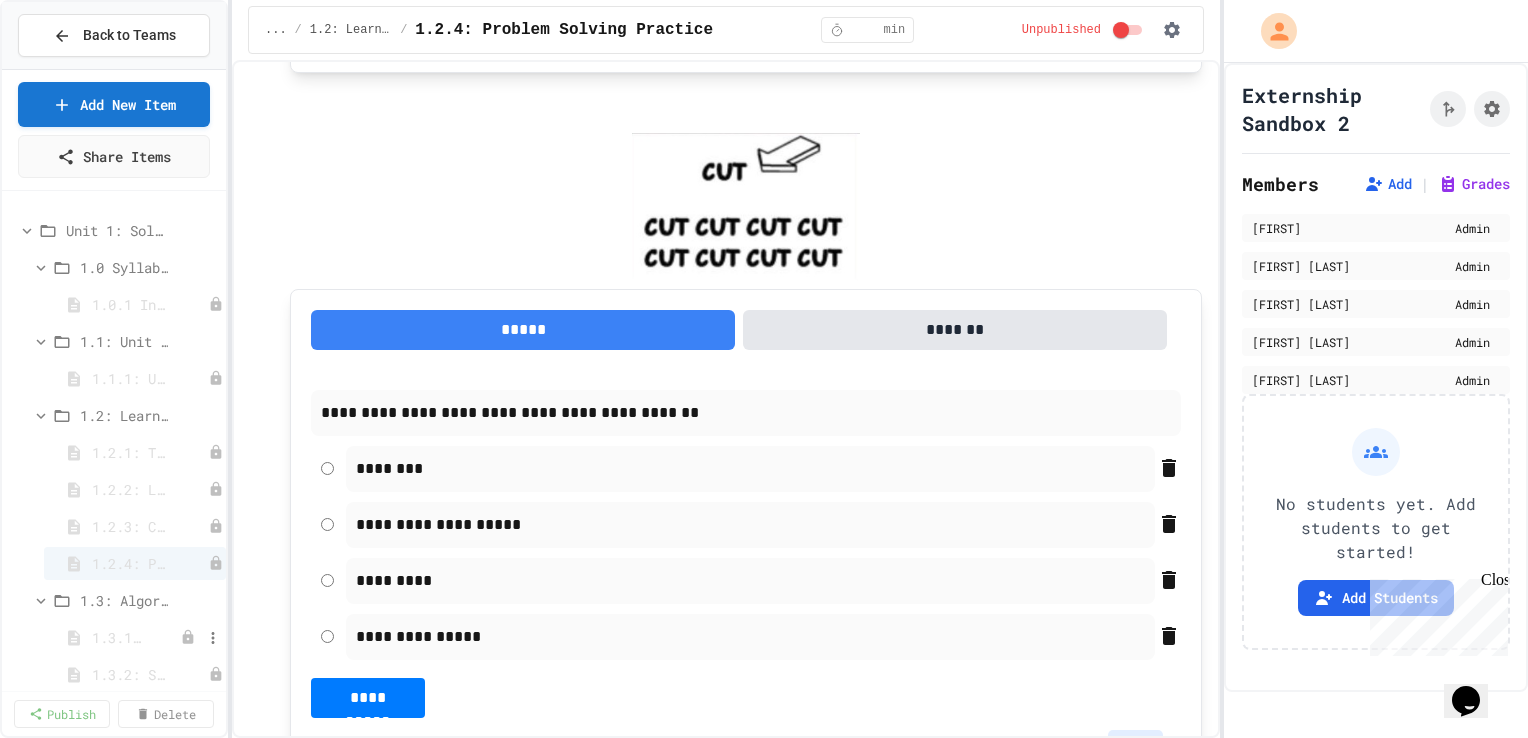 click on "1.3.1: The Power of Algorithms" at bounding box center (119, 637) 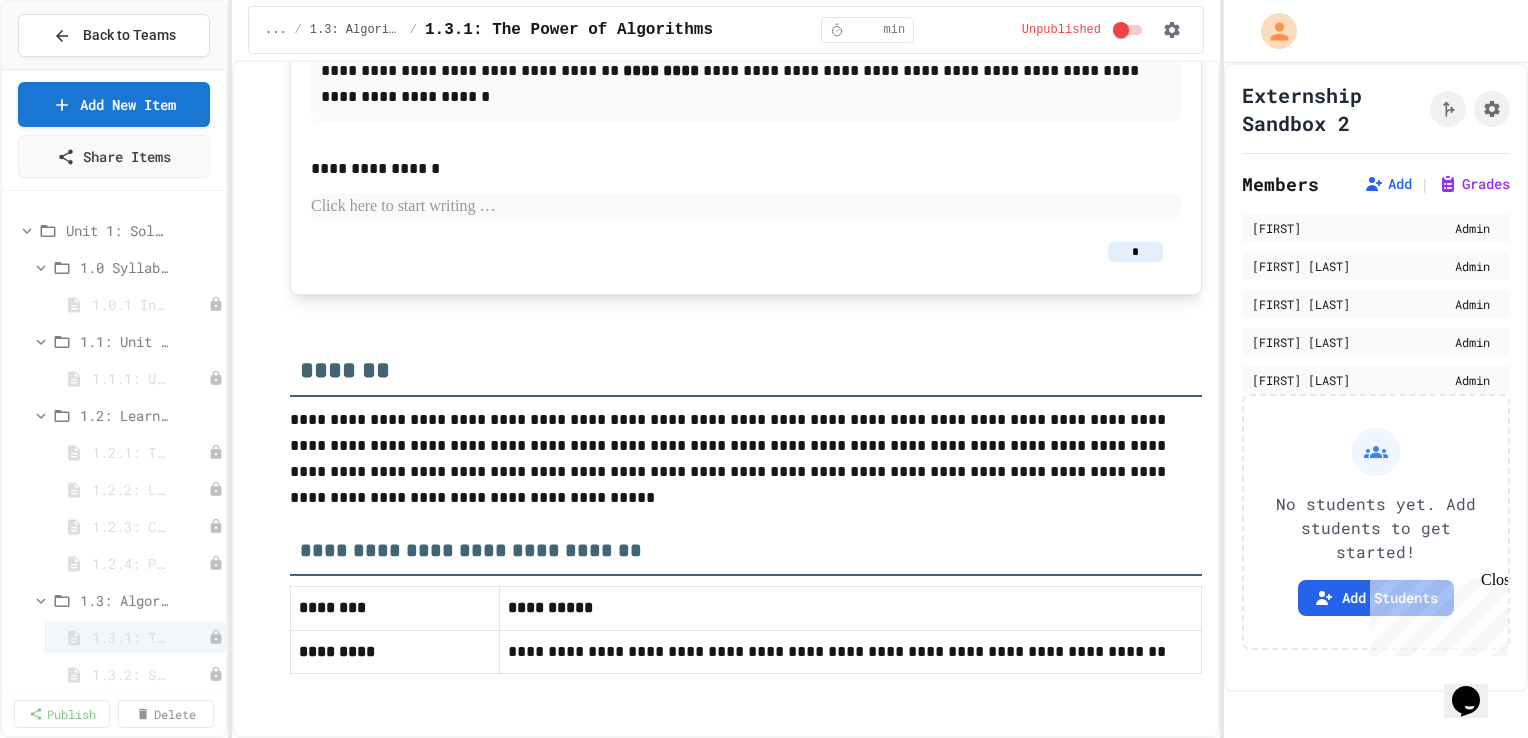 scroll, scrollTop: 4036, scrollLeft: 0, axis: vertical 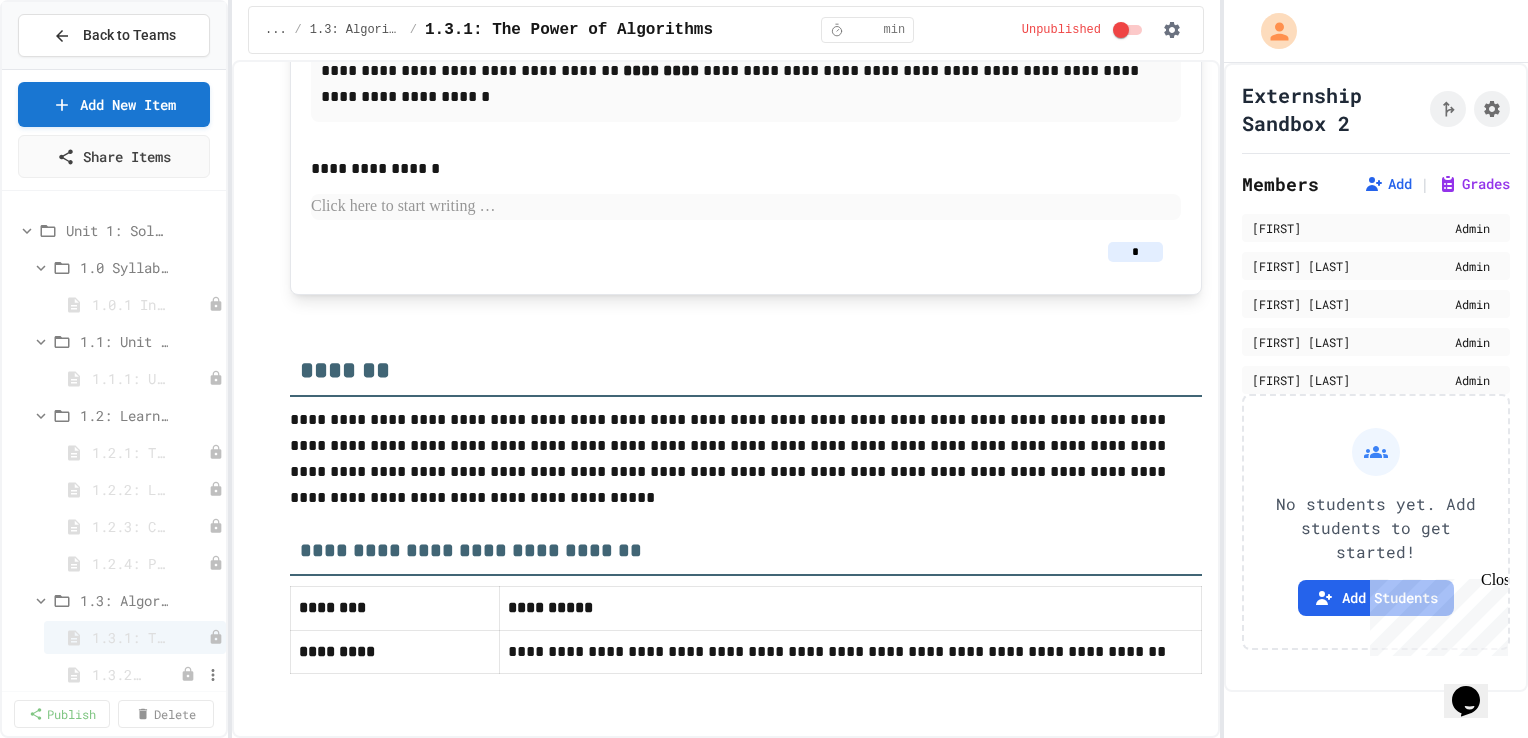 click on "1.3.2: Specifying Ideas with Pseudocode" at bounding box center (119, 674) 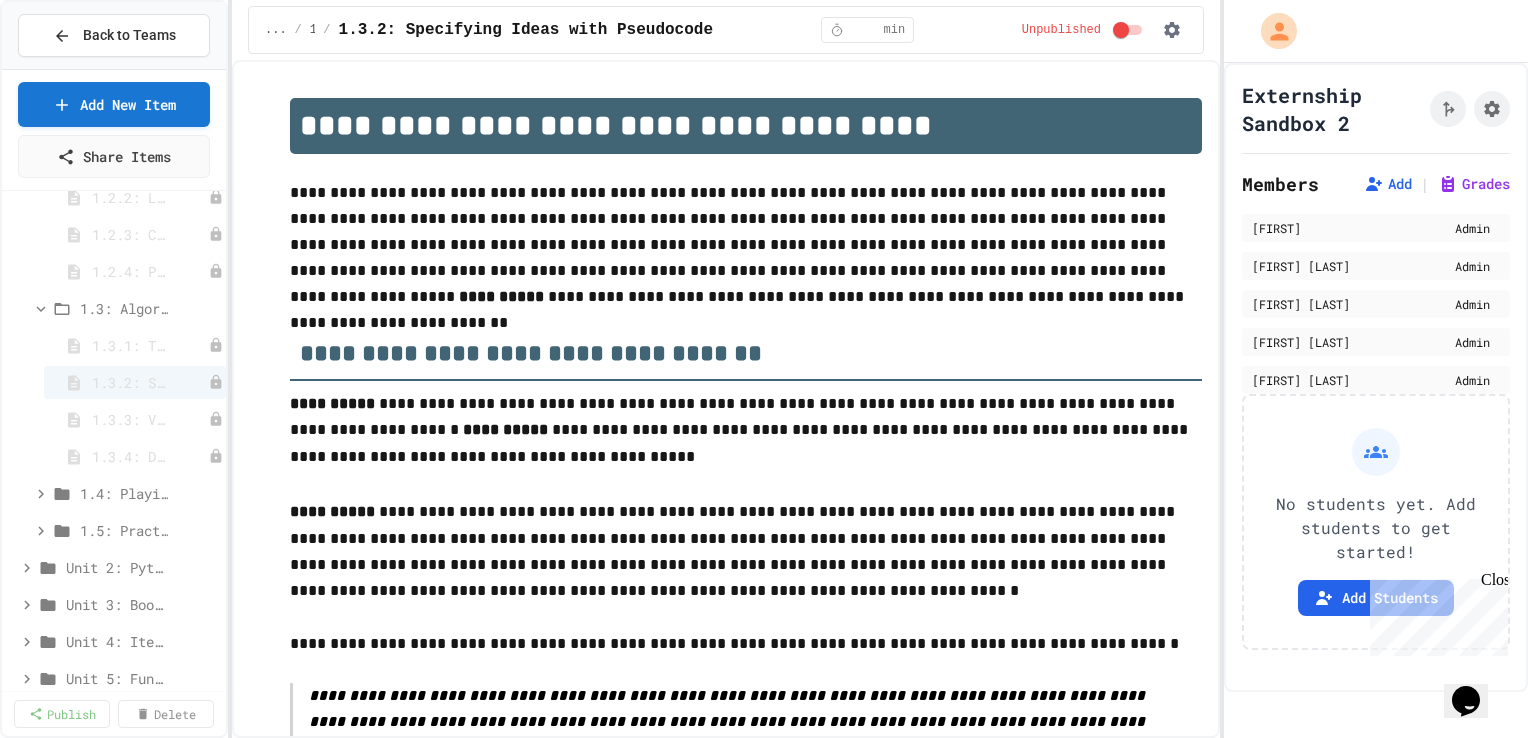scroll, scrollTop: 291, scrollLeft: 0, axis: vertical 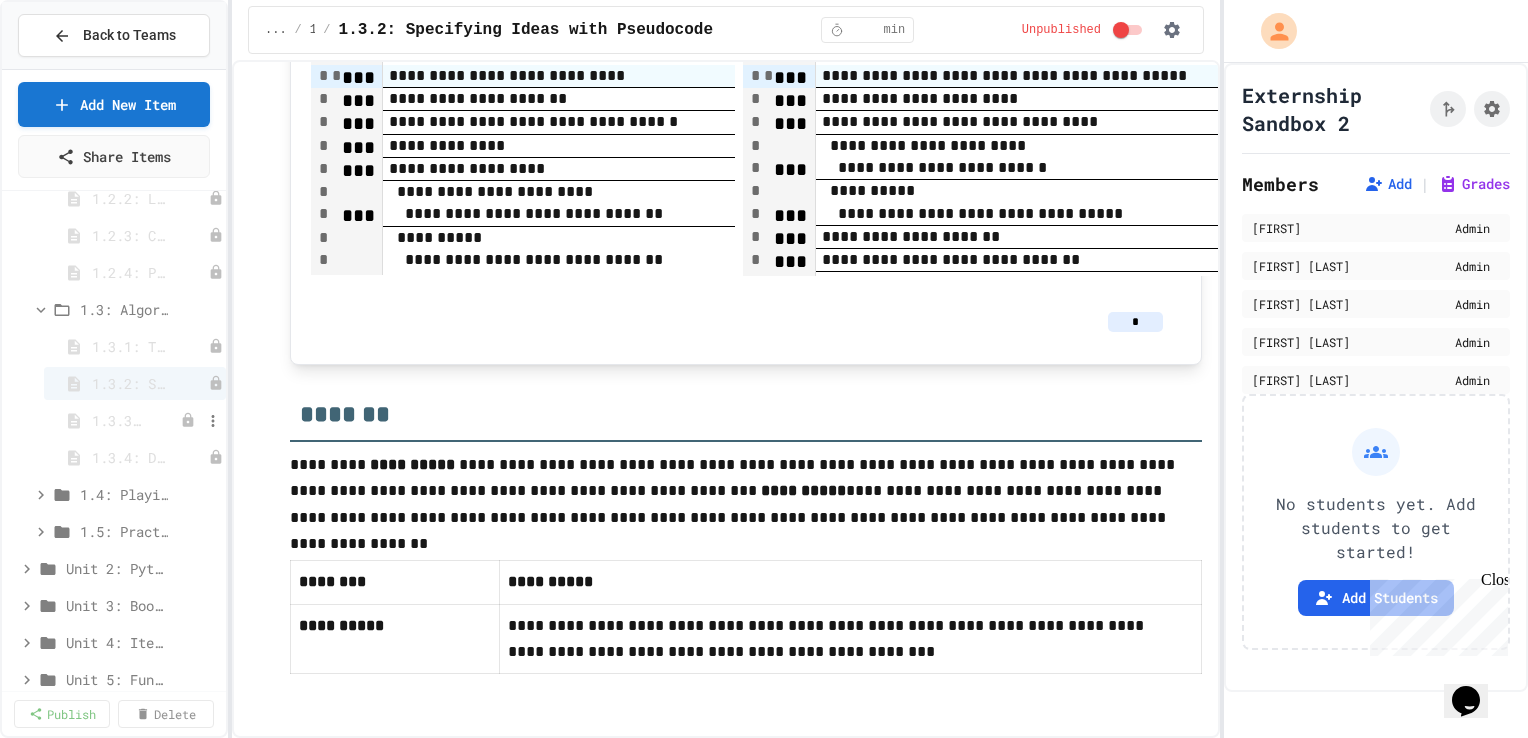 click on "1.3.3: Visualizing Logic with Flowcharts" at bounding box center [135, 420] 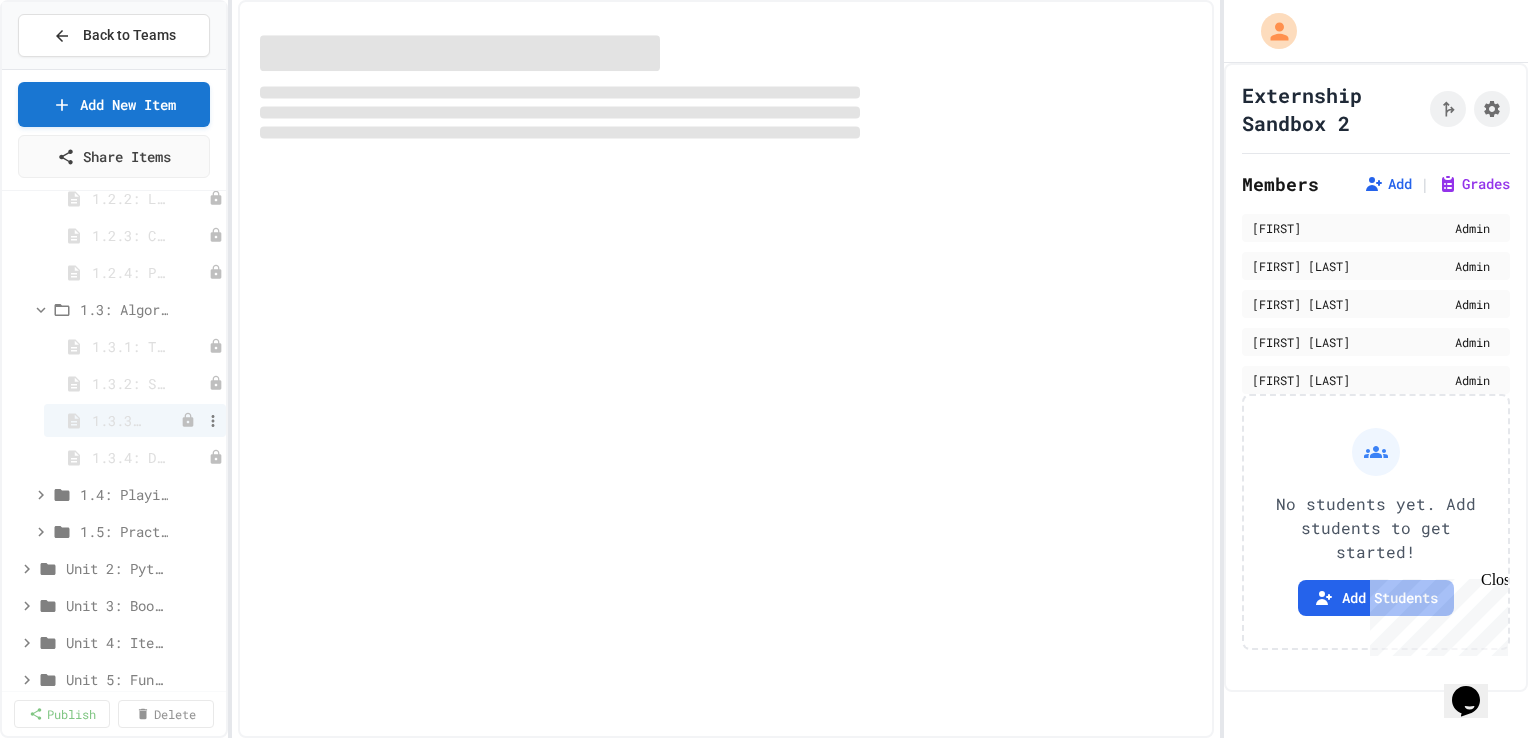 select on "***" 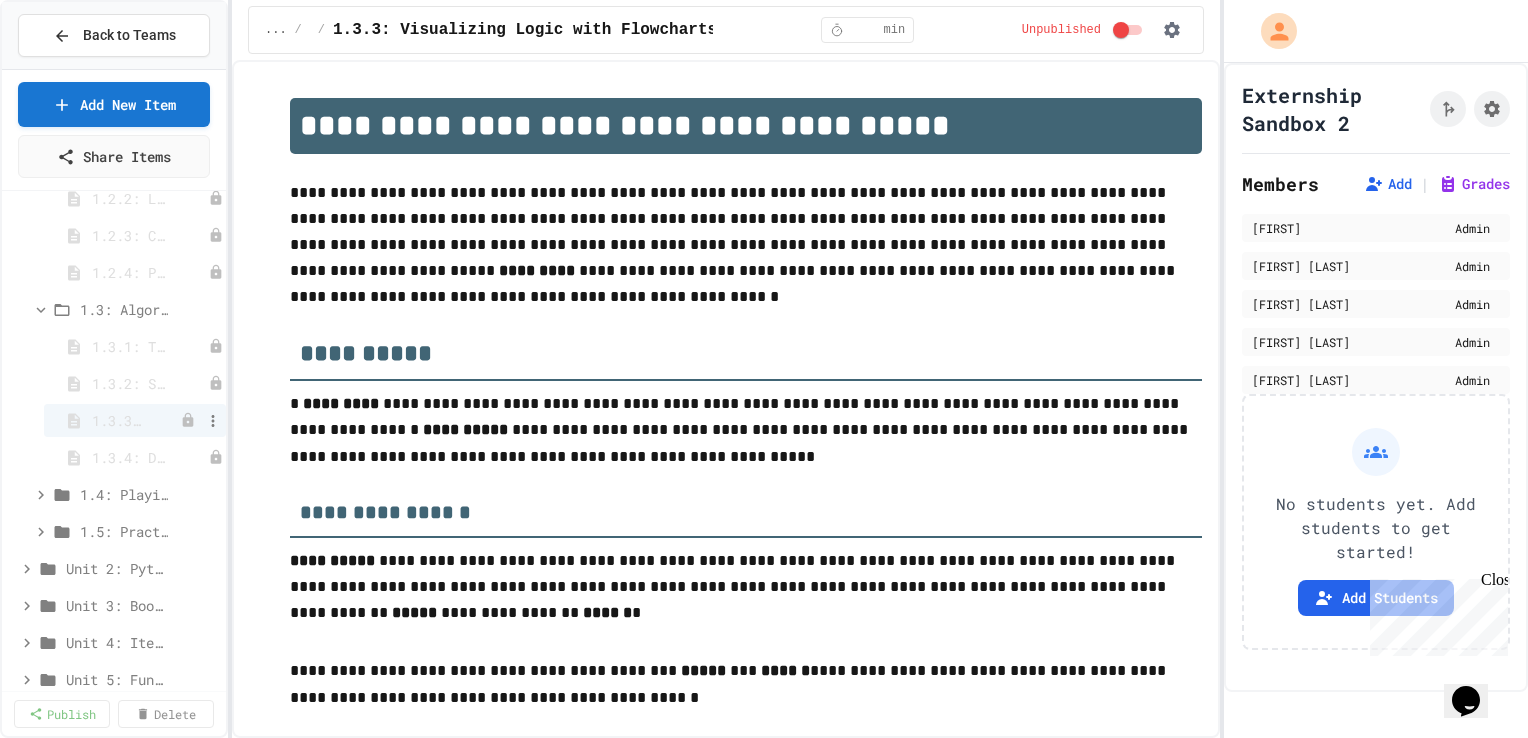 scroll, scrollTop: 370, scrollLeft: 0, axis: vertical 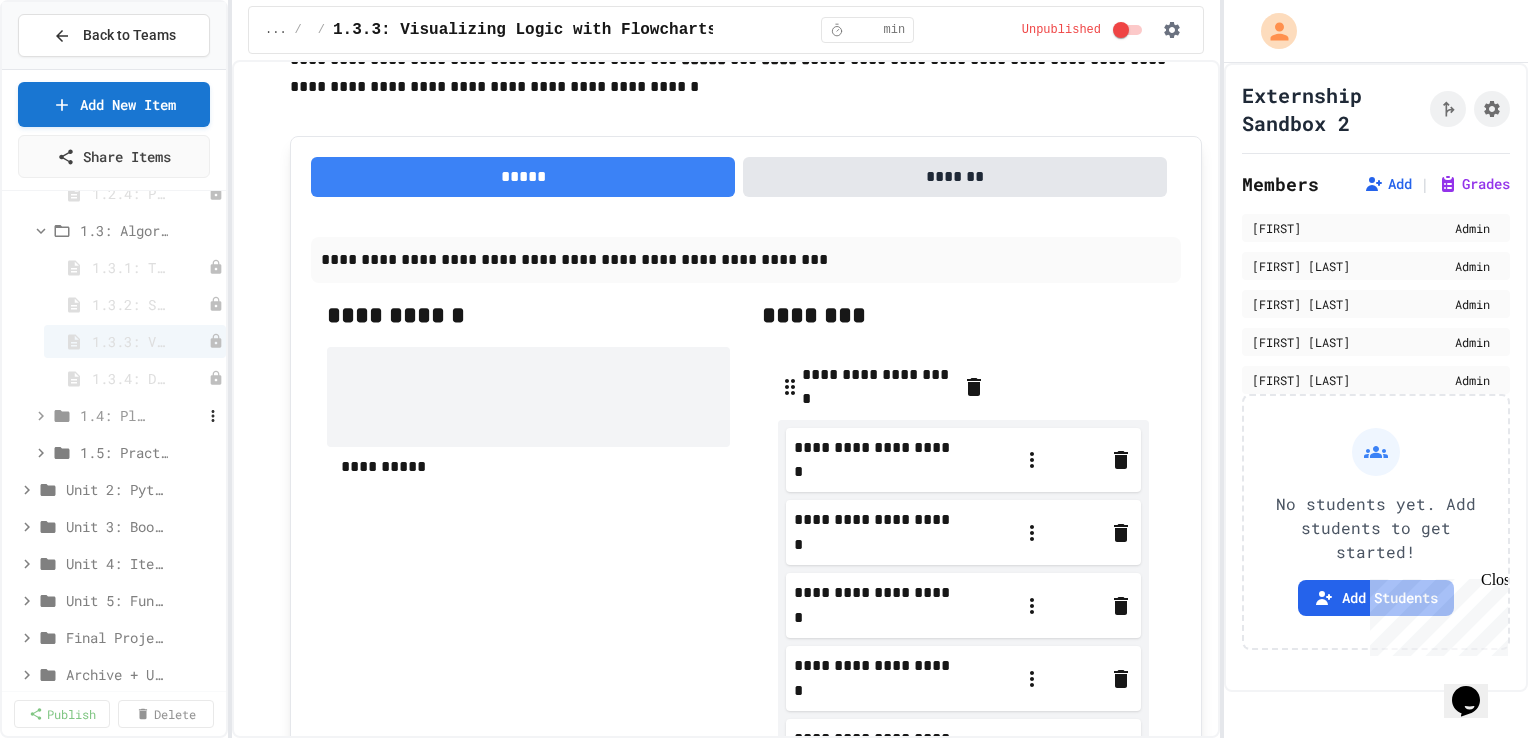 click on "1.4: Playing Games" at bounding box center [114, 415] 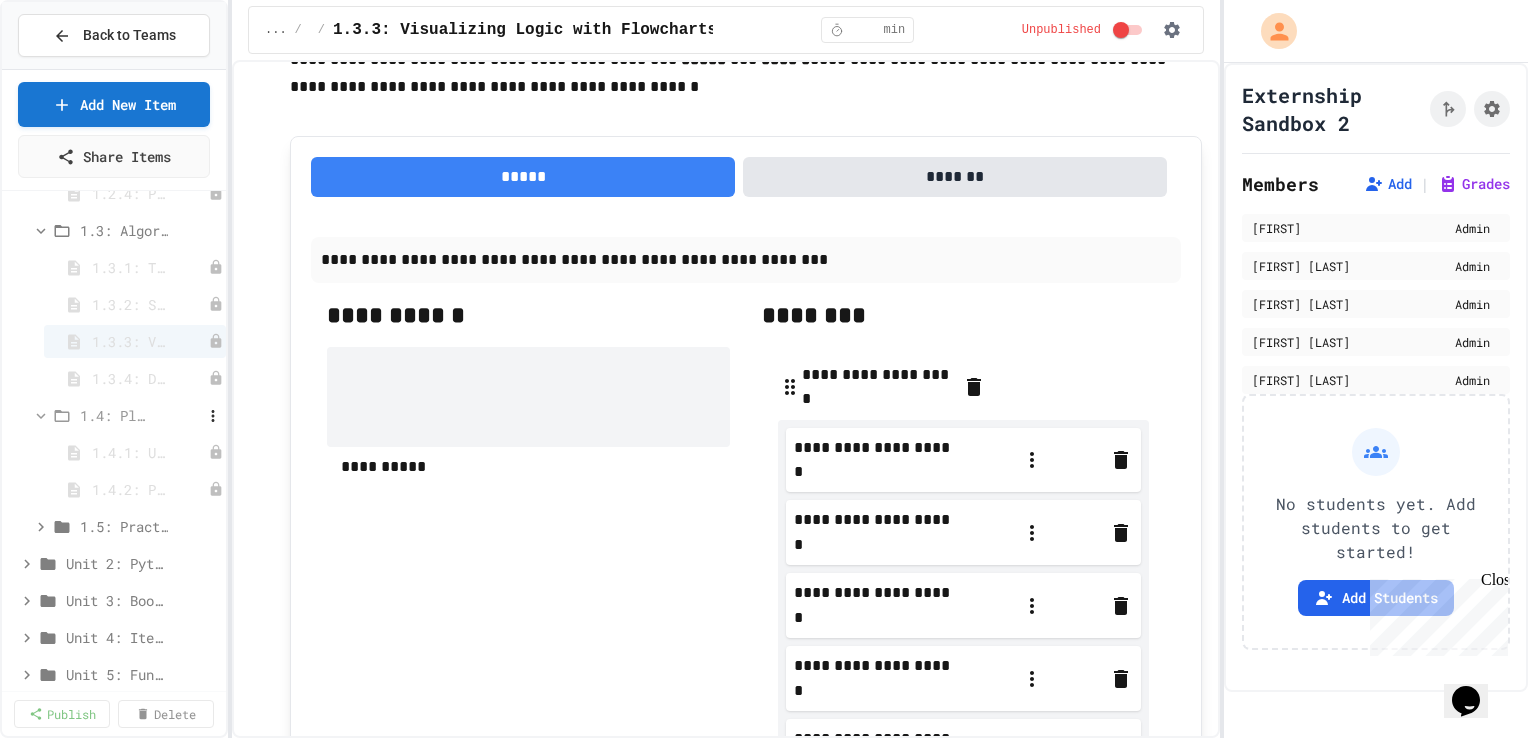 click on "1.4: Playing Games" at bounding box center [114, 415] 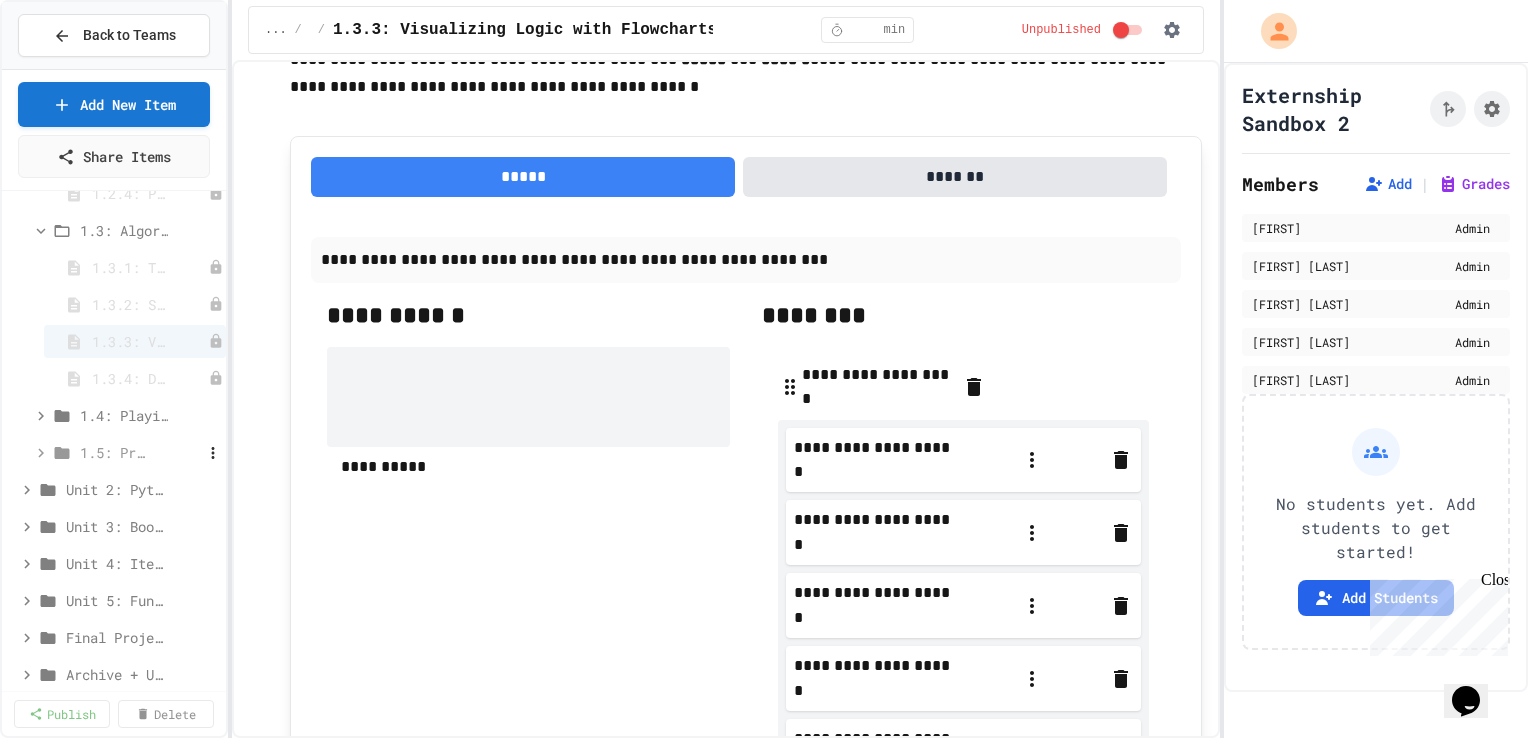 click on "1.5: Practice with Algorithms" at bounding box center (114, 452) 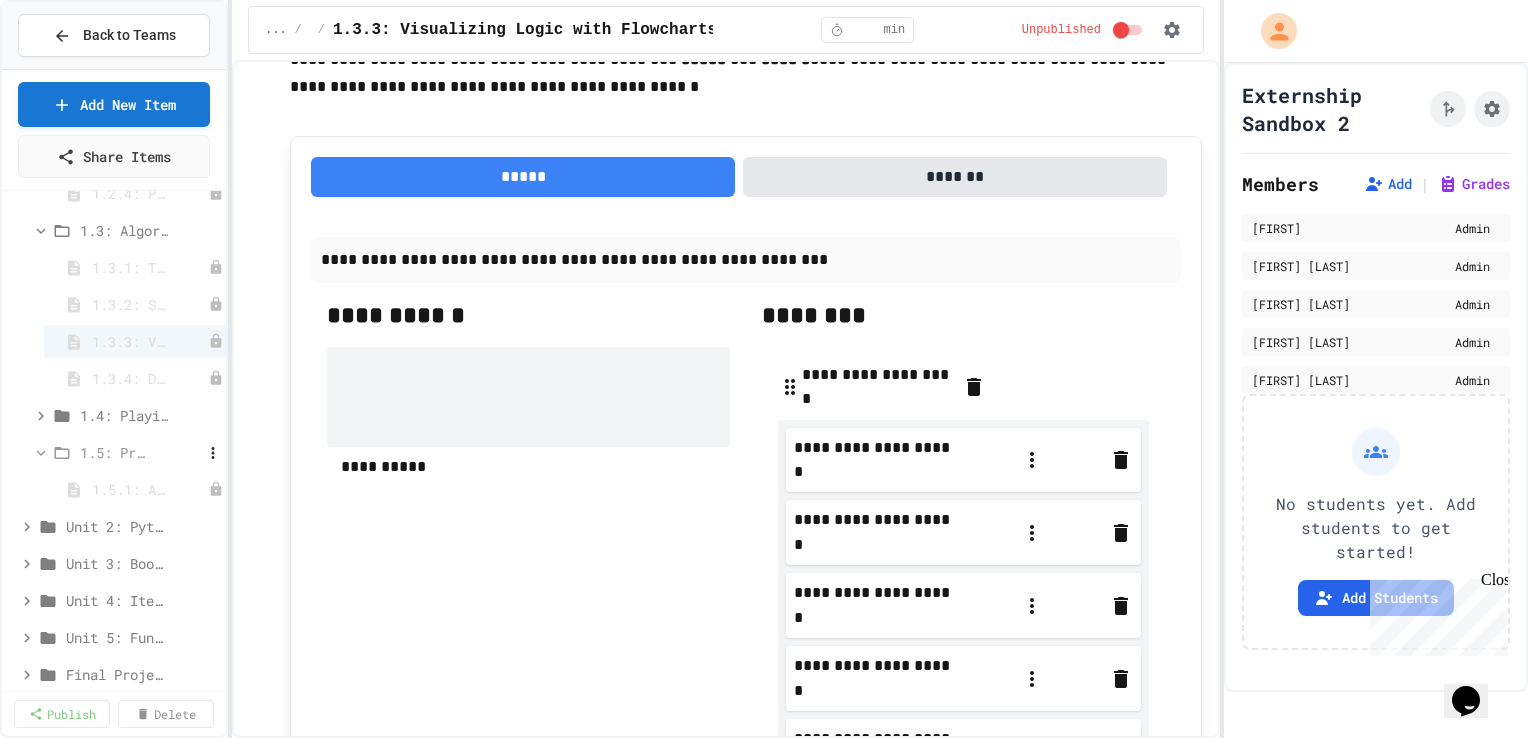 click on "1.5: Practice with Algorithms" at bounding box center [114, 452] 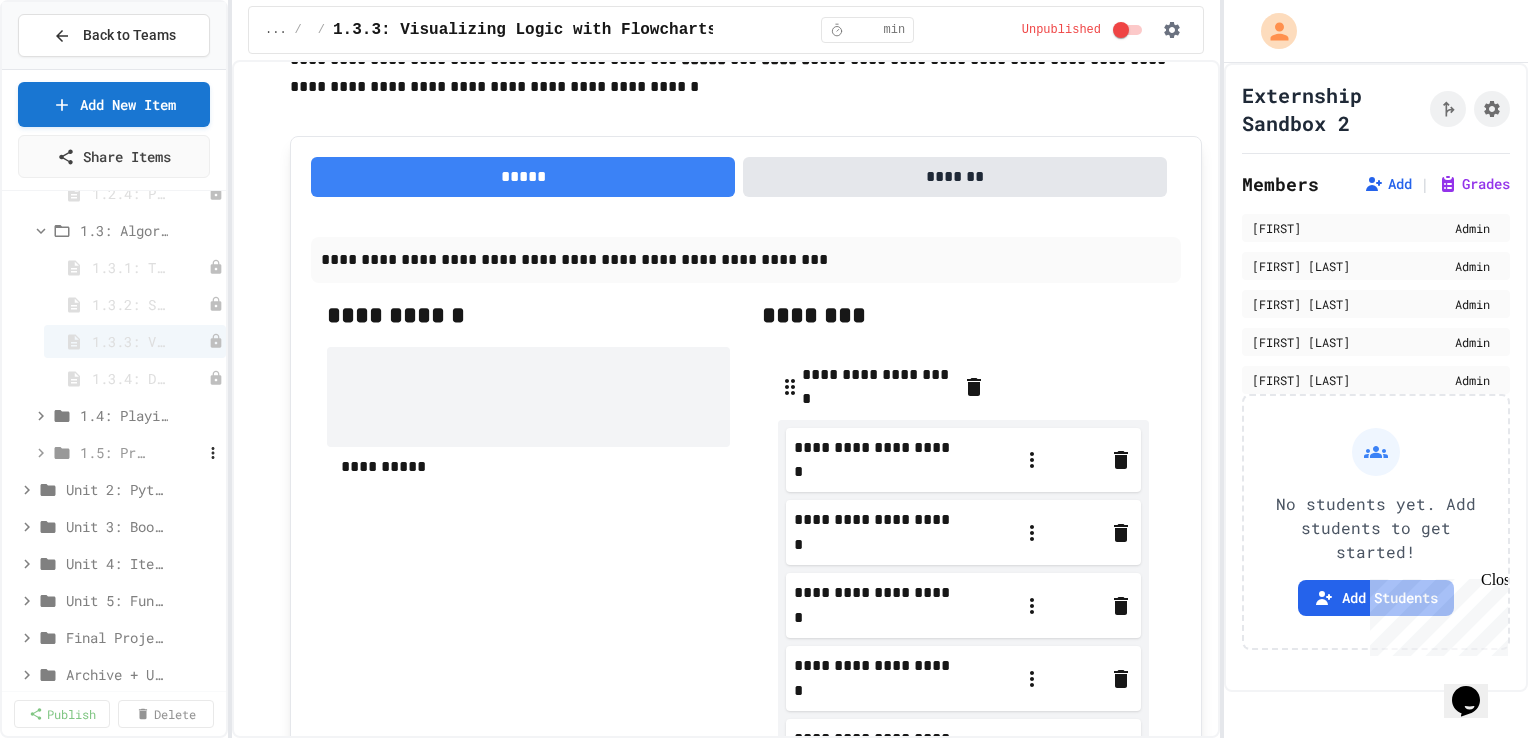 click on "1.5: Practice with Algorithms" at bounding box center (114, 452) 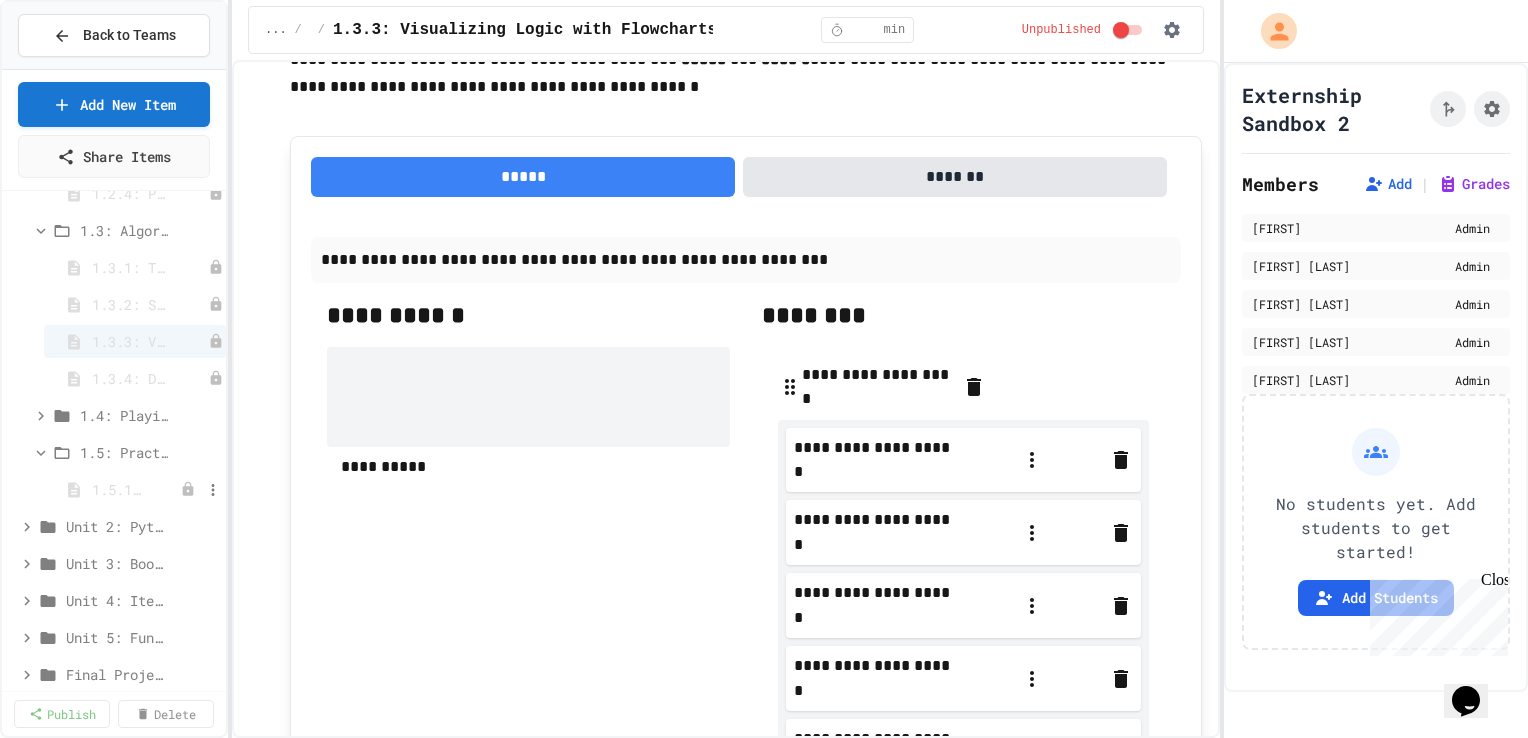 click on "1.5.1: Algorithm Practice Exercises" at bounding box center (119, 489) 